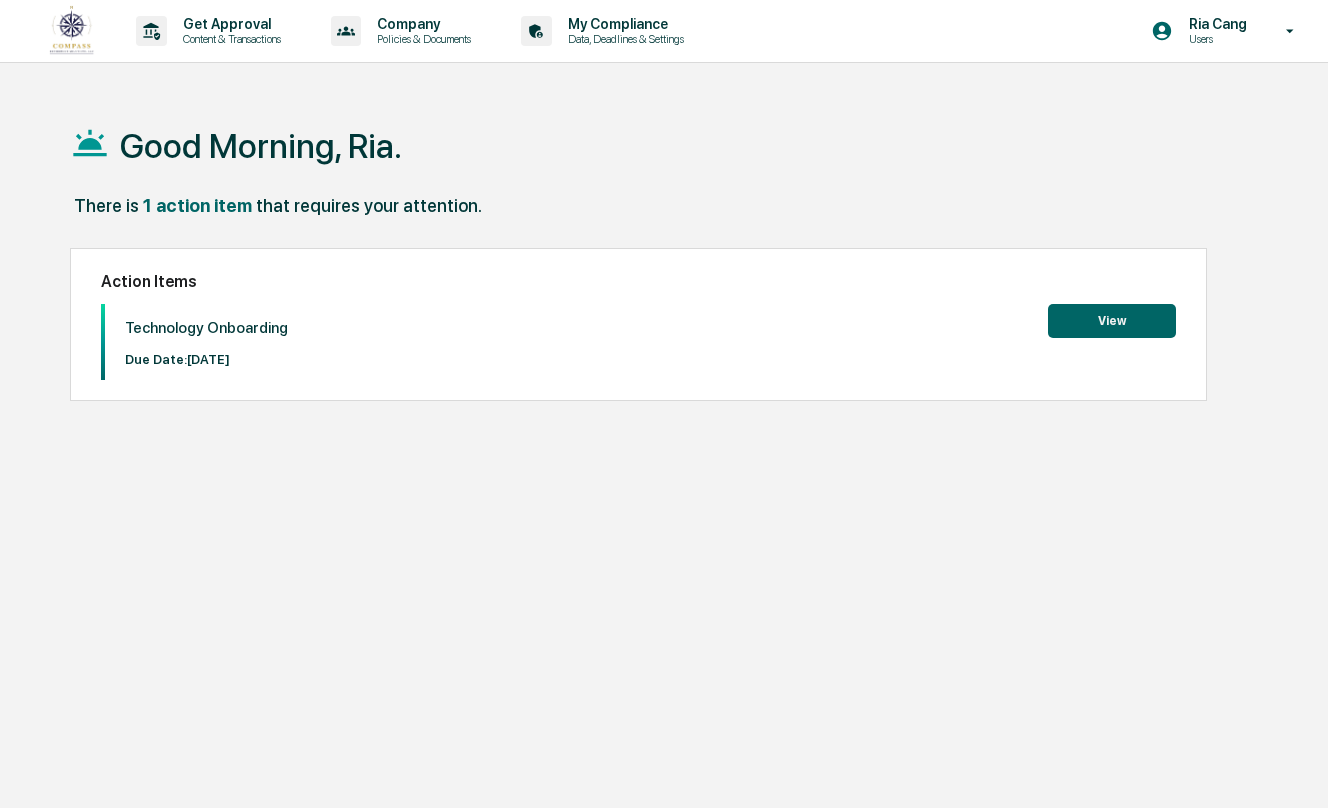 scroll, scrollTop: 0, scrollLeft: 0, axis: both 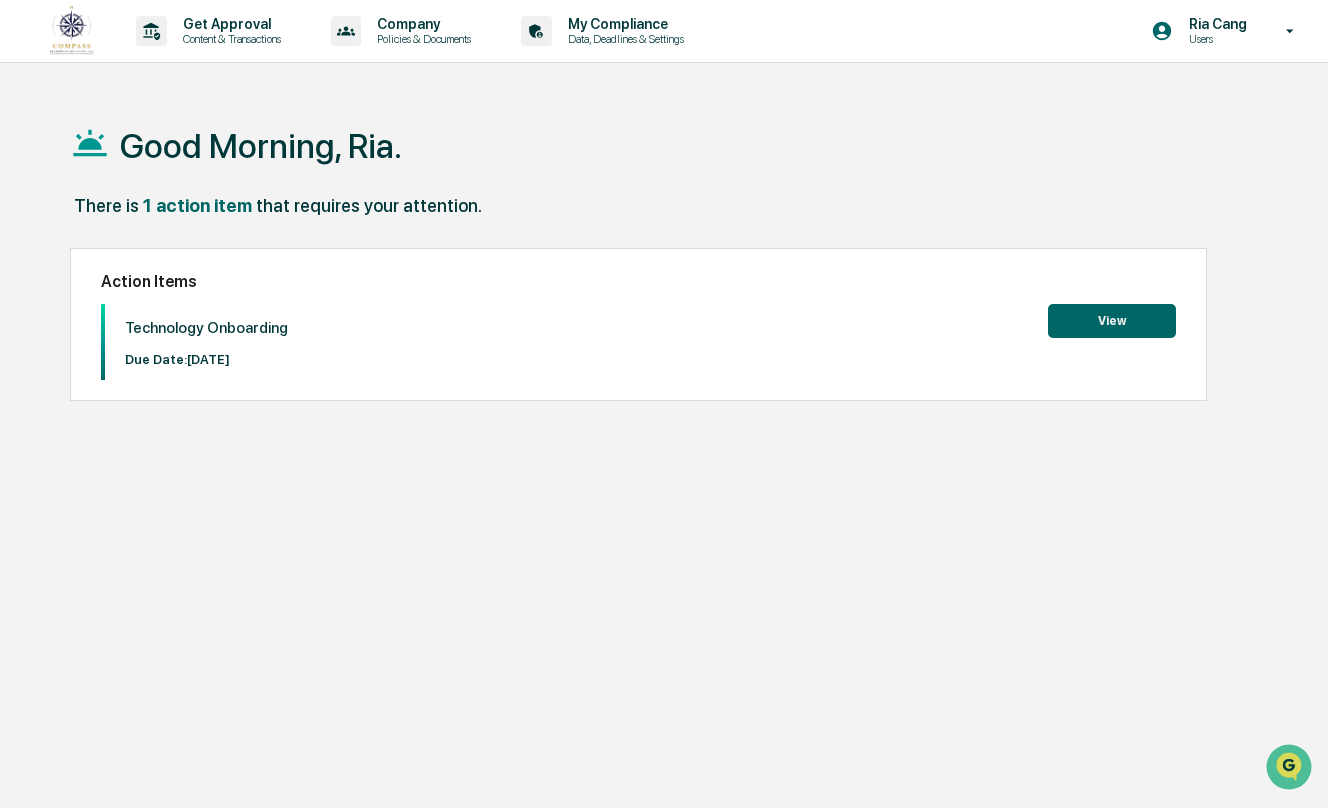 click on "View" at bounding box center [1112, 321] 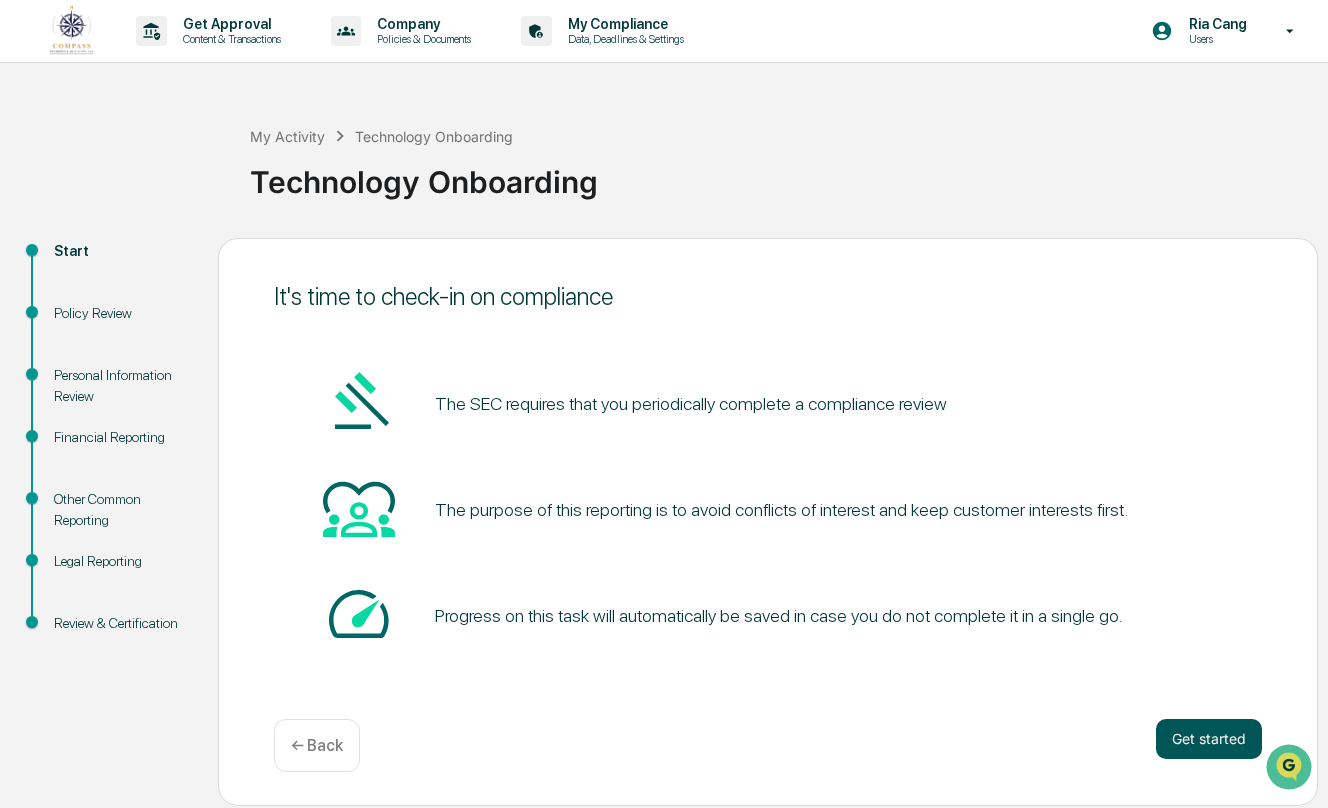 click on "Get started" at bounding box center [1209, 739] 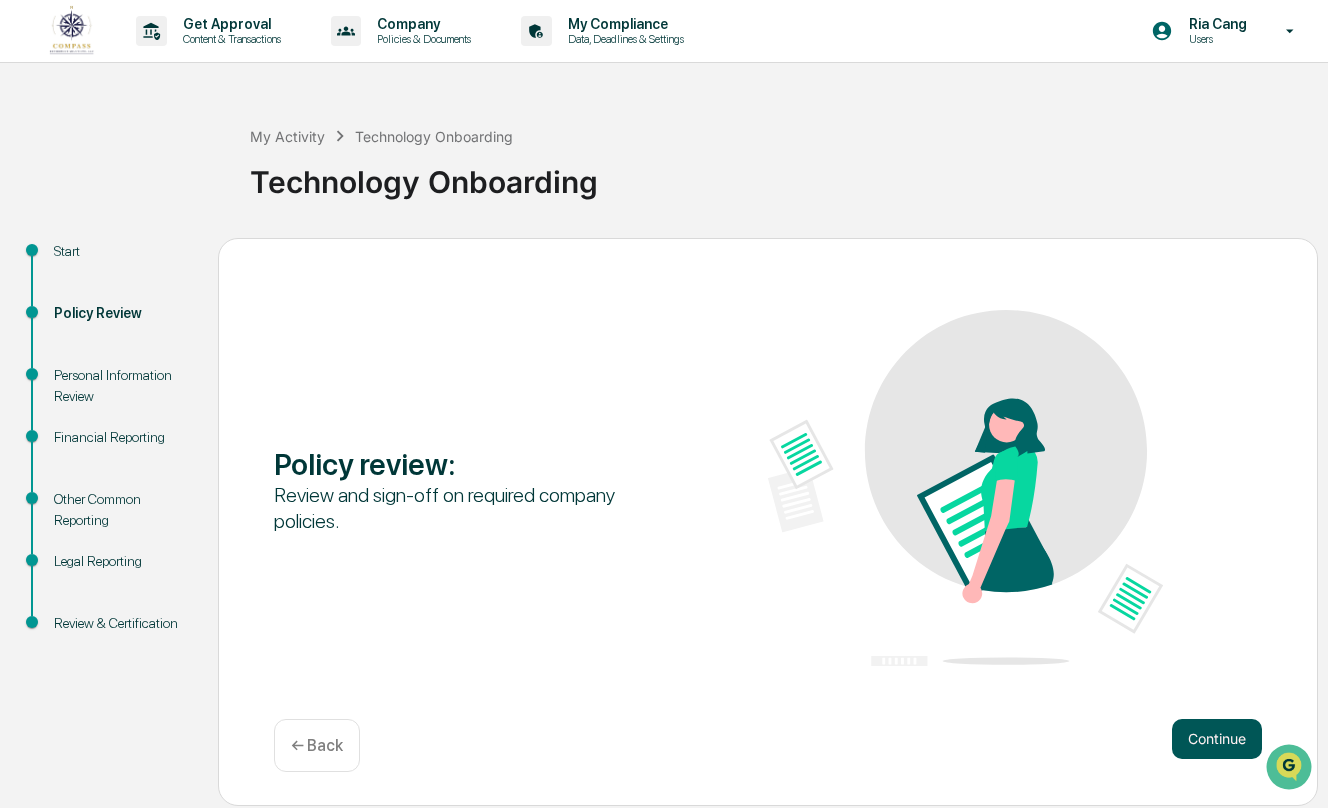 click on "Continue" at bounding box center (1217, 739) 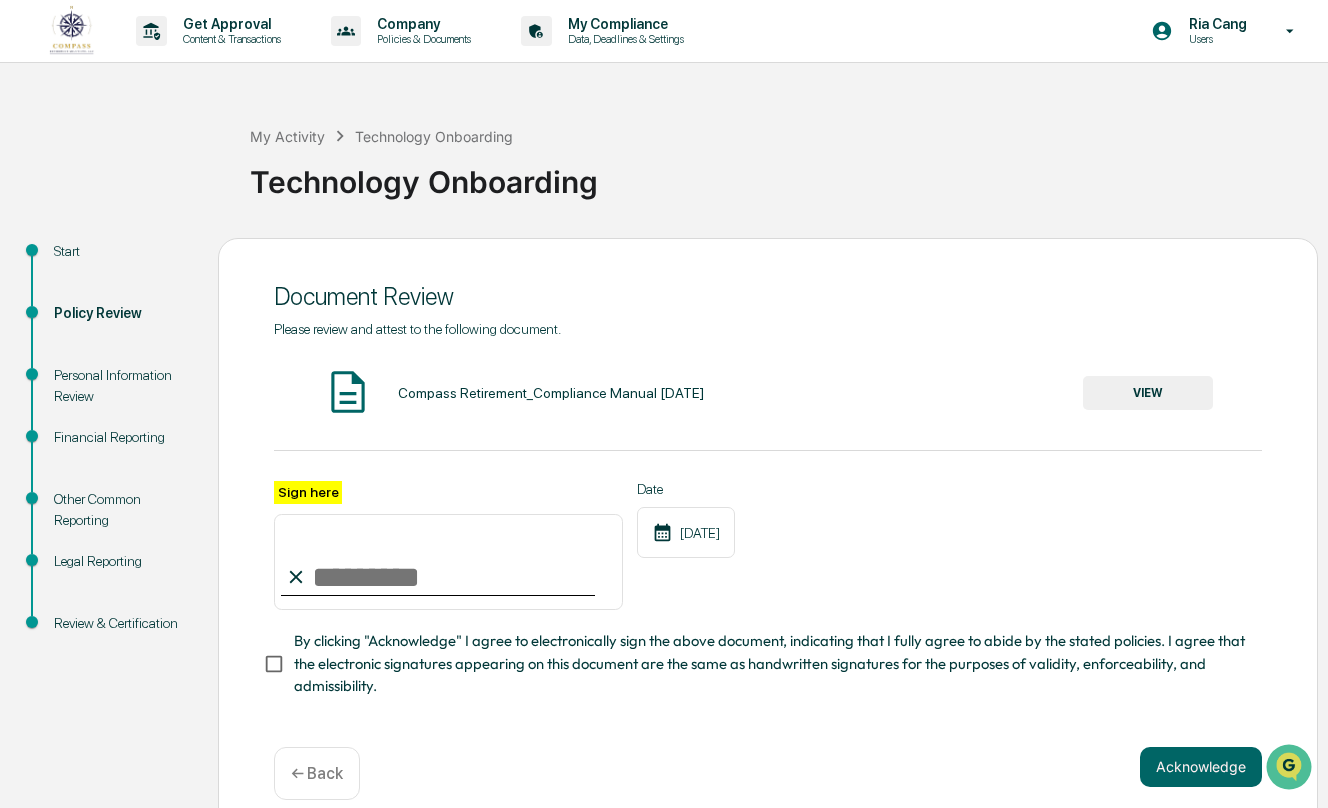 click on "Sign here" at bounding box center [448, 562] 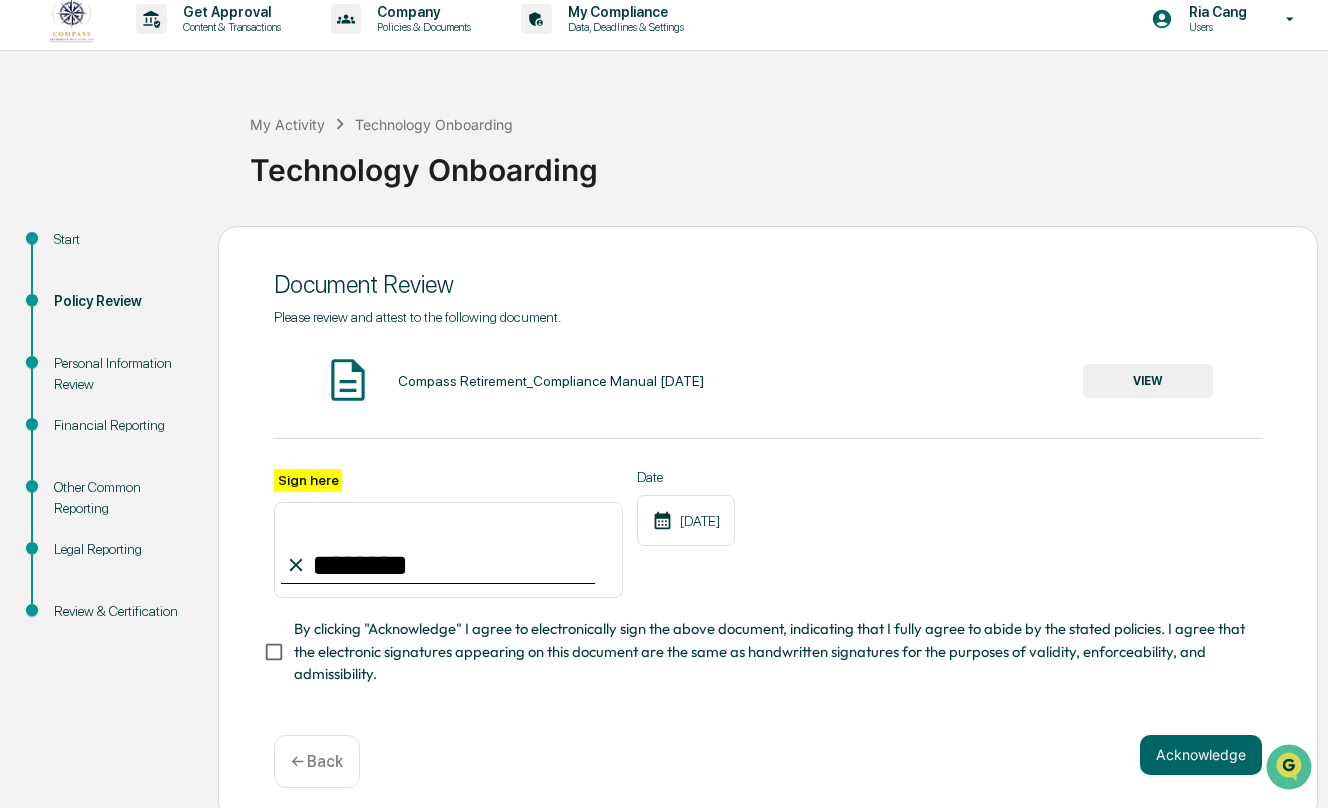 scroll, scrollTop: 17, scrollLeft: 0, axis: vertical 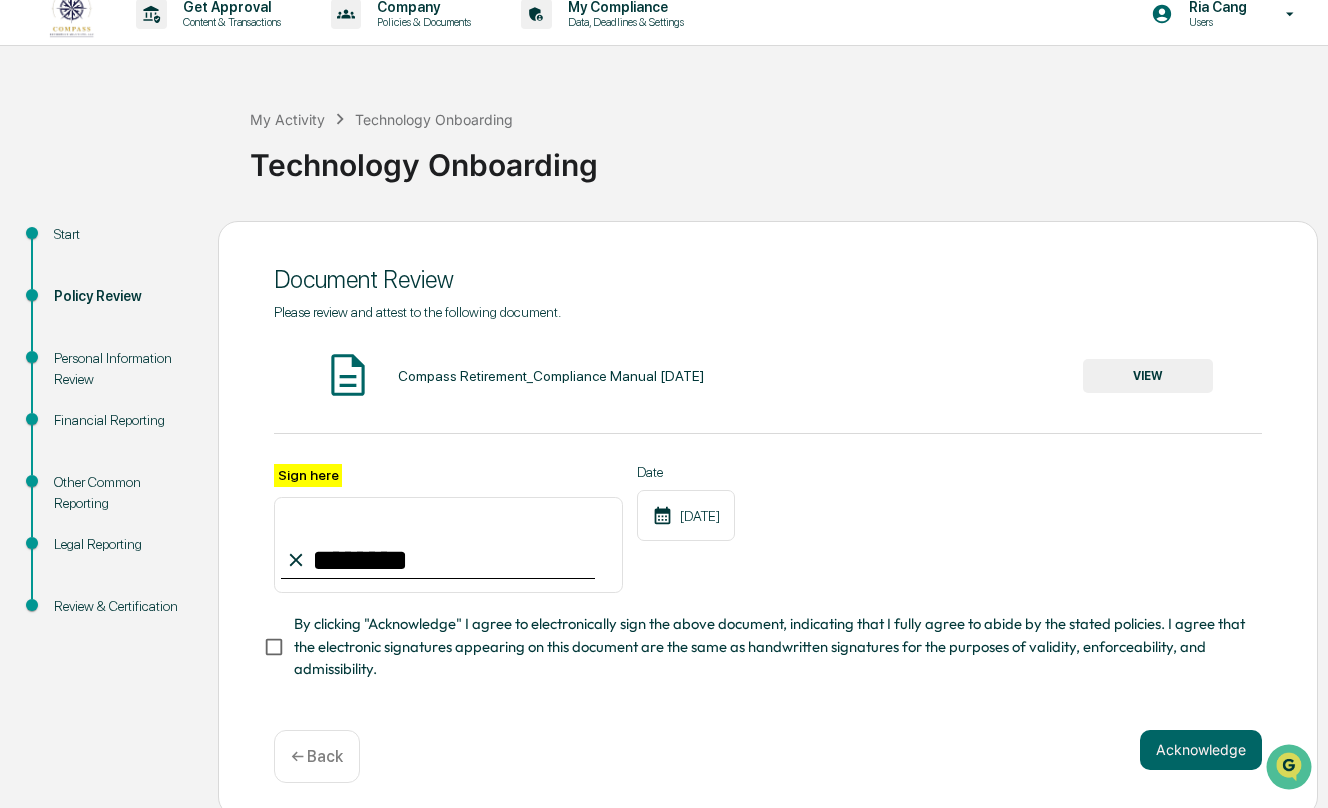 type on "********" 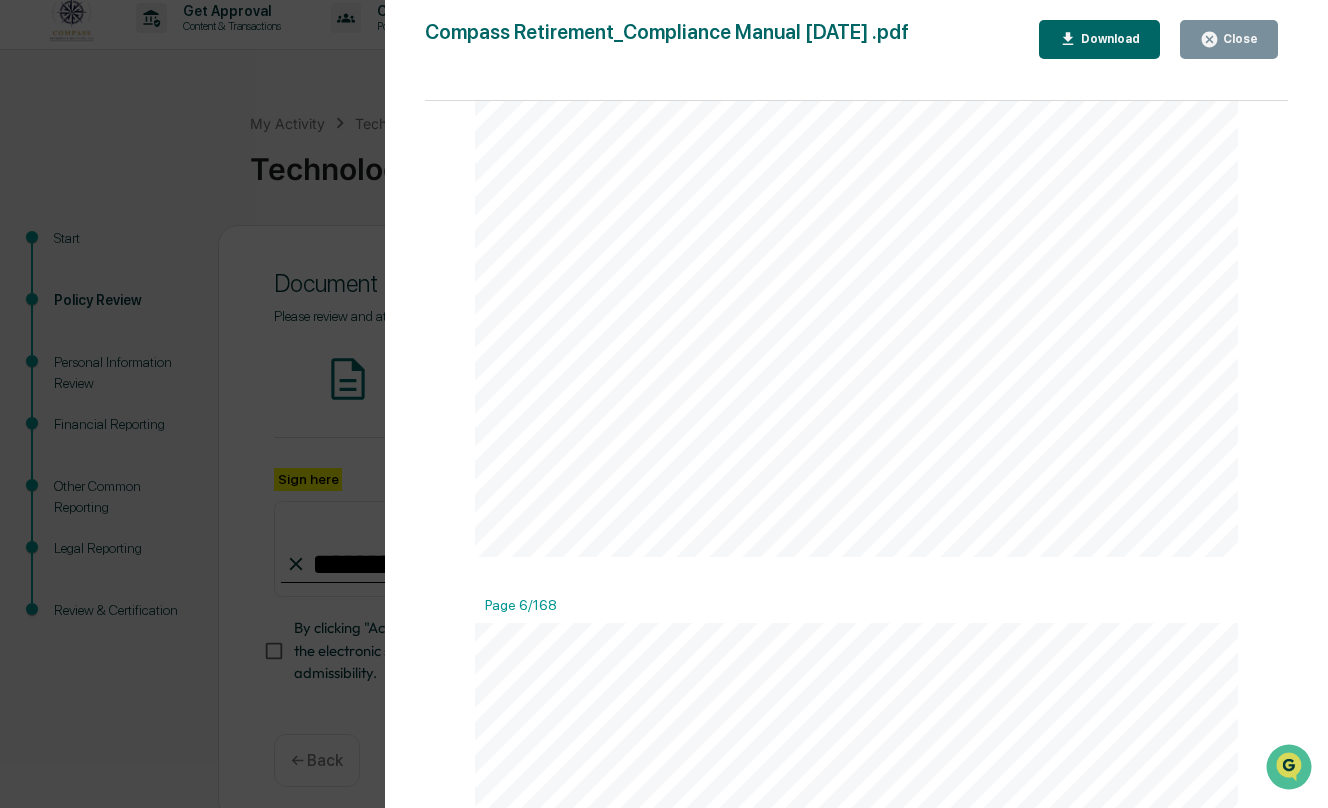 scroll, scrollTop: 4802, scrollLeft: 0, axis: vertical 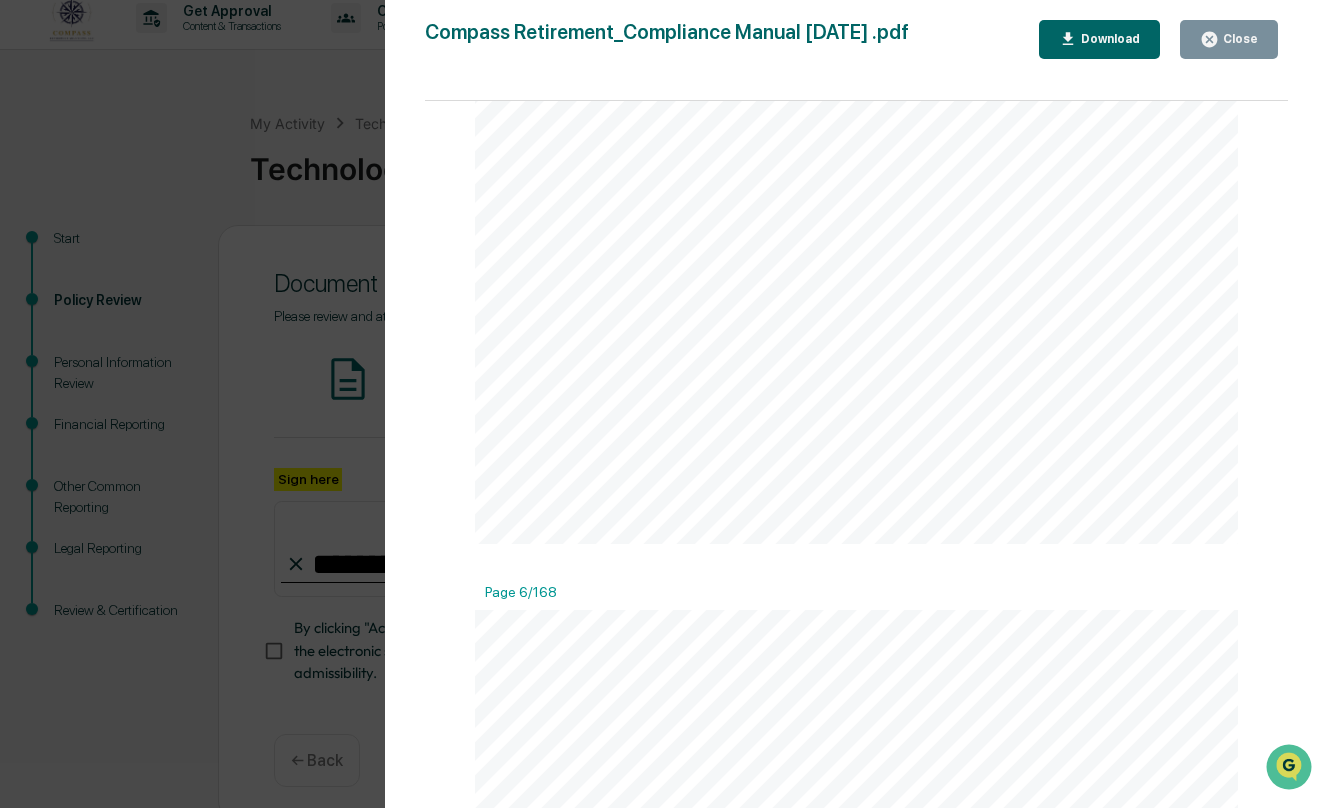 click on "Download" at bounding box center (1108, 39) 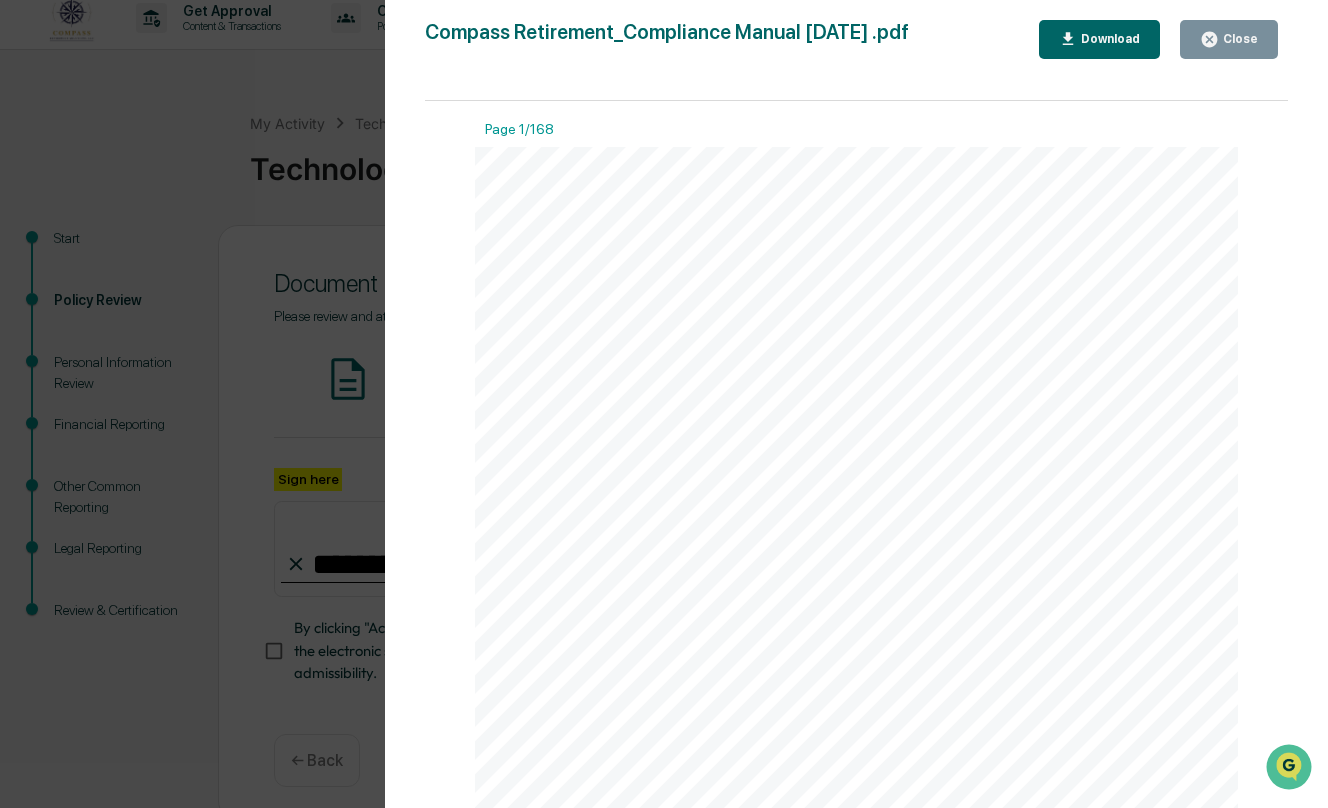 click on "Version History 06/26/2025, 04:23 PM Caroline Iannucci Compass Retirement_Compliance Manual October 2024 .pdf   Close   Download Page 1/168 Compass Retirement Group, LLC Compliance Manual      v.   4      October   2024 Page   1   of   168 Compass Retirement Group, LLC doing business as Home Office 10326 Old Olive Street Road St. Louis, MO 63141 Atlanta Office 1100 Abernathy Road 500 Northpark, Suite 875 Atlanta, GA 30328 SEC REGISTERED INVESTMENT ADVISOR COMPLIANCE MANUAL Page 2/168 Page 3/168 Page 4/168 Page 5/168 Page 6/168 Page 7/168 Page 8/168 Page 9/168 Page 10/168 Page 11/168 Page 12/168 Page 13/168 Page 14/168 Page 15/168 Page 16/168 Page 17/168 Page 18/168 Page 19/168 Page 20/168 Page 21/168 Page 22/168 Page 23/168 Page 24/168 Page 25/168 Page 26/168 Page 27/168 Page 28/168 Page 29/168 Page 30/168 Page 31/168 Page 32/168 Compass Retirement   Group, LLC Compliance Manual      v.   4      October   2024 Page   32   of   168 •   of the records; •   4.   Access and Regulatory   R equests" at bounding box center [664, 404] 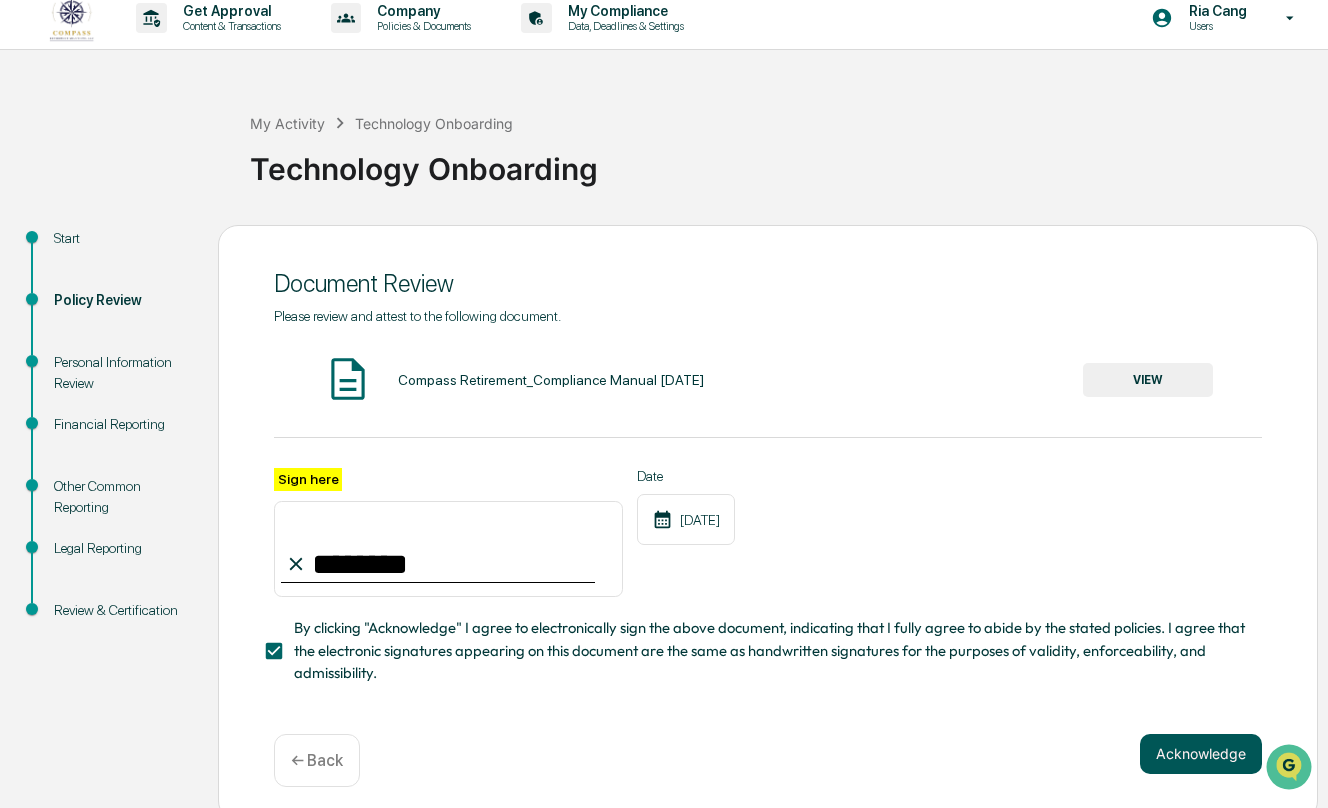 click on "Acknowledge" at bounding box center (1201, 754) 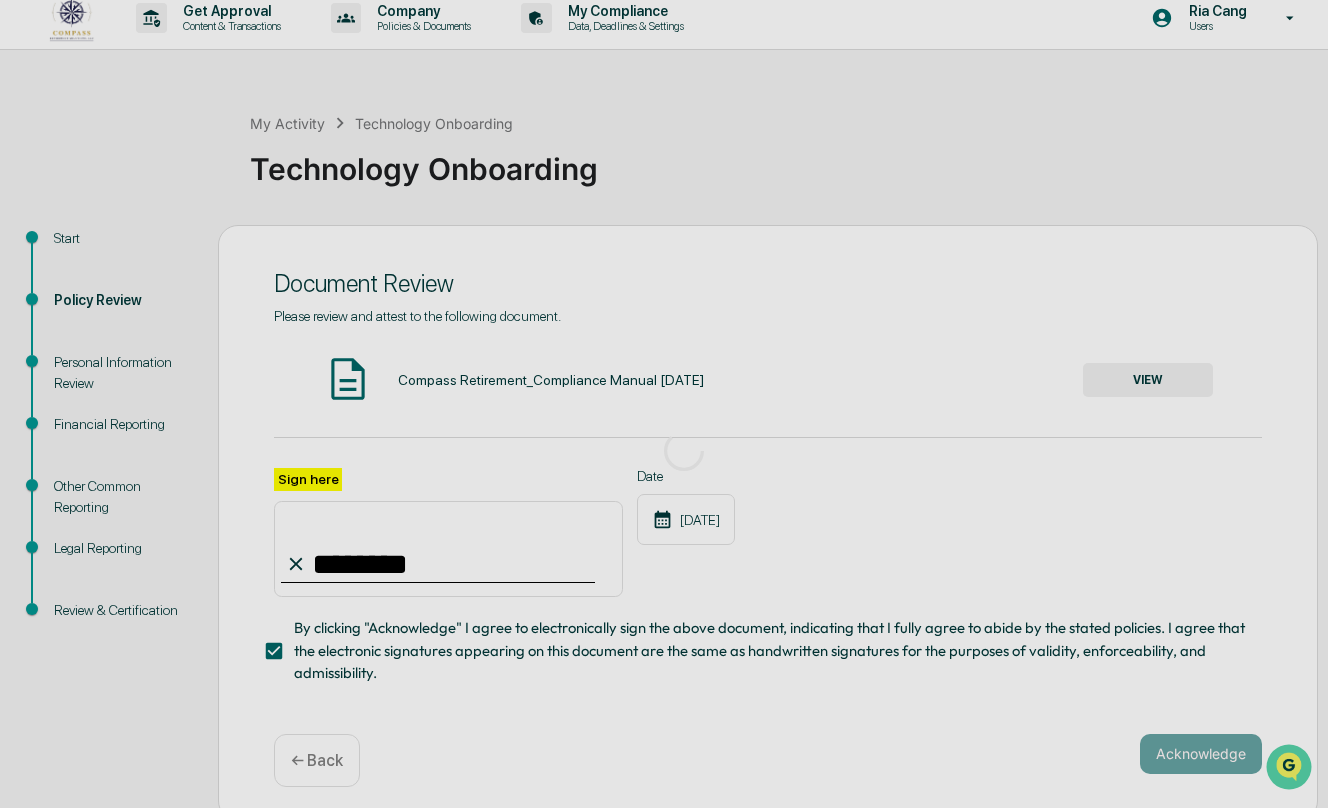 scroll, scrollTop: 0, scrollLeft: 0, axis: both 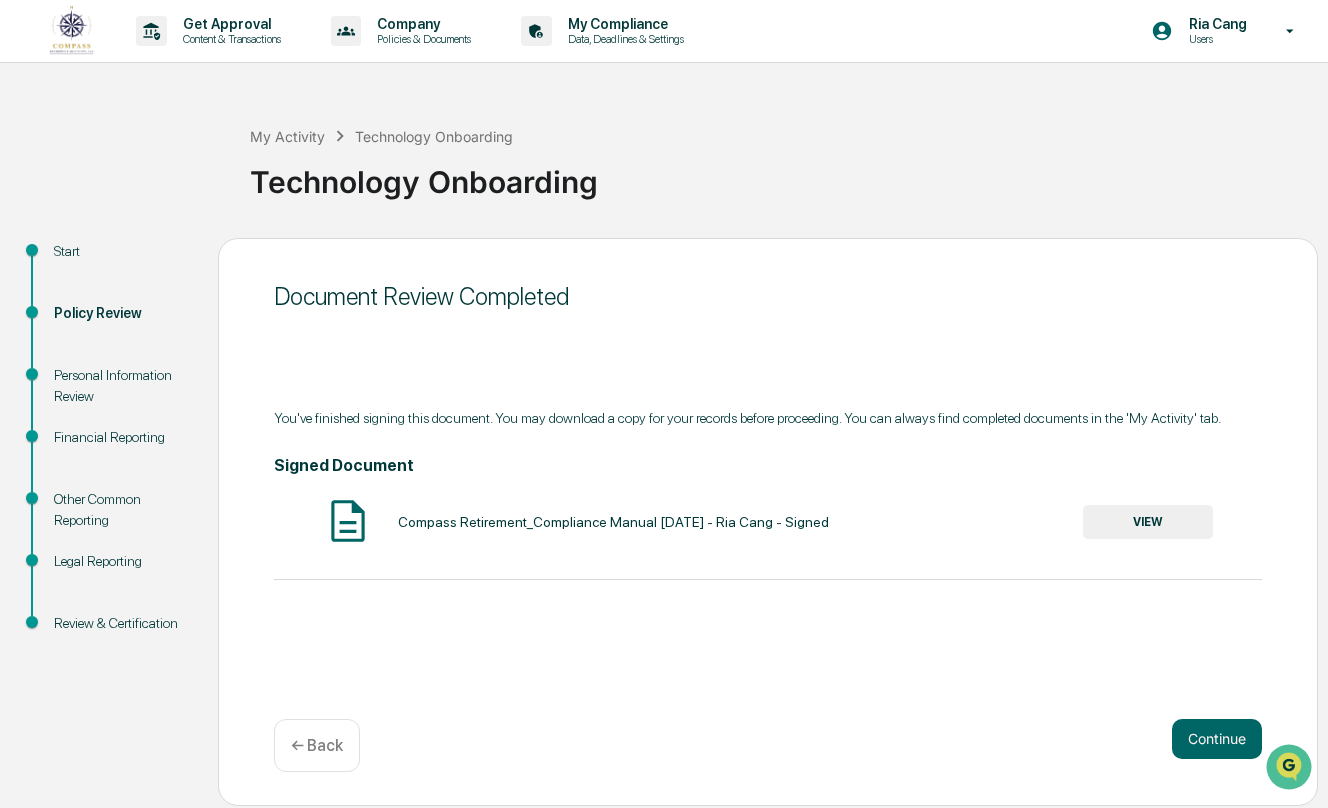 click on "VIEW" at bounding box center (1148, 522) 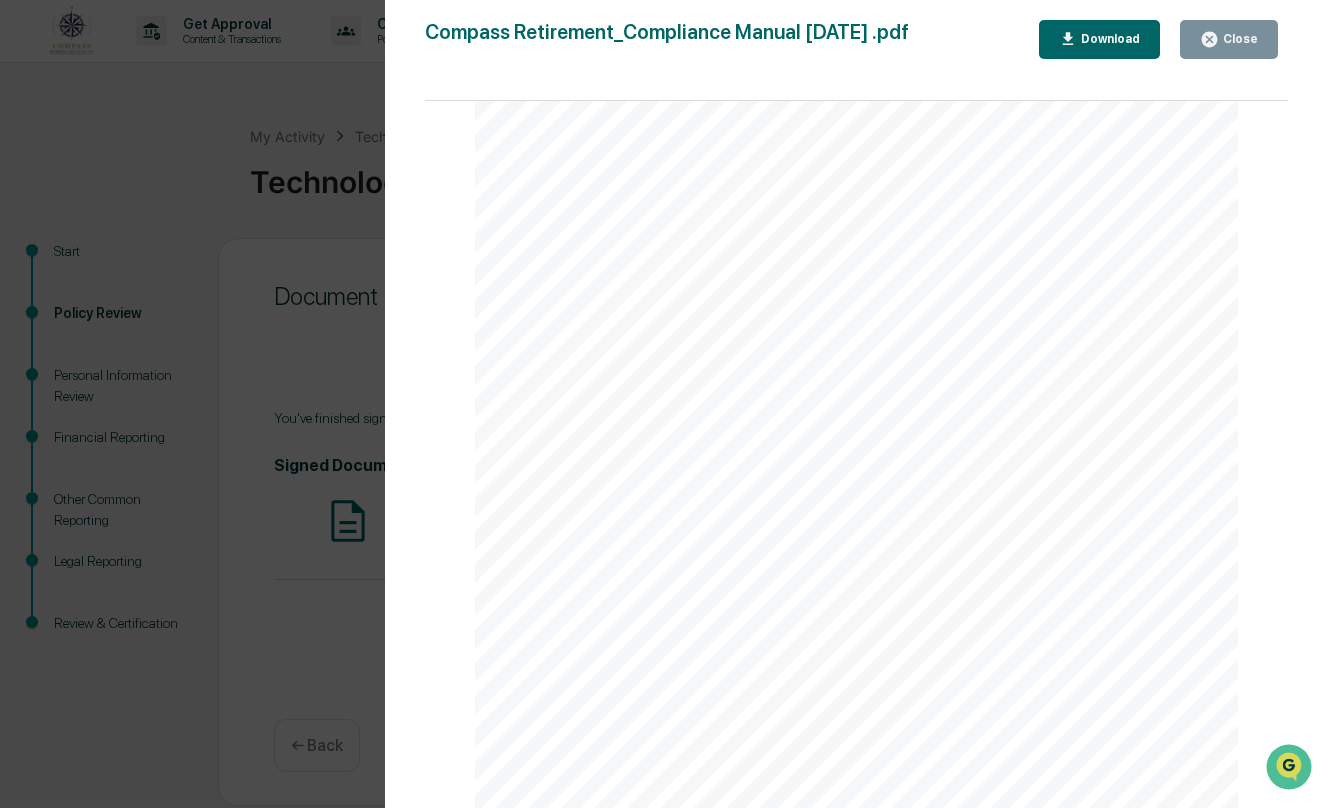 scroll, scrollTop: 177398, scrollLeft: 0, axis: vertical 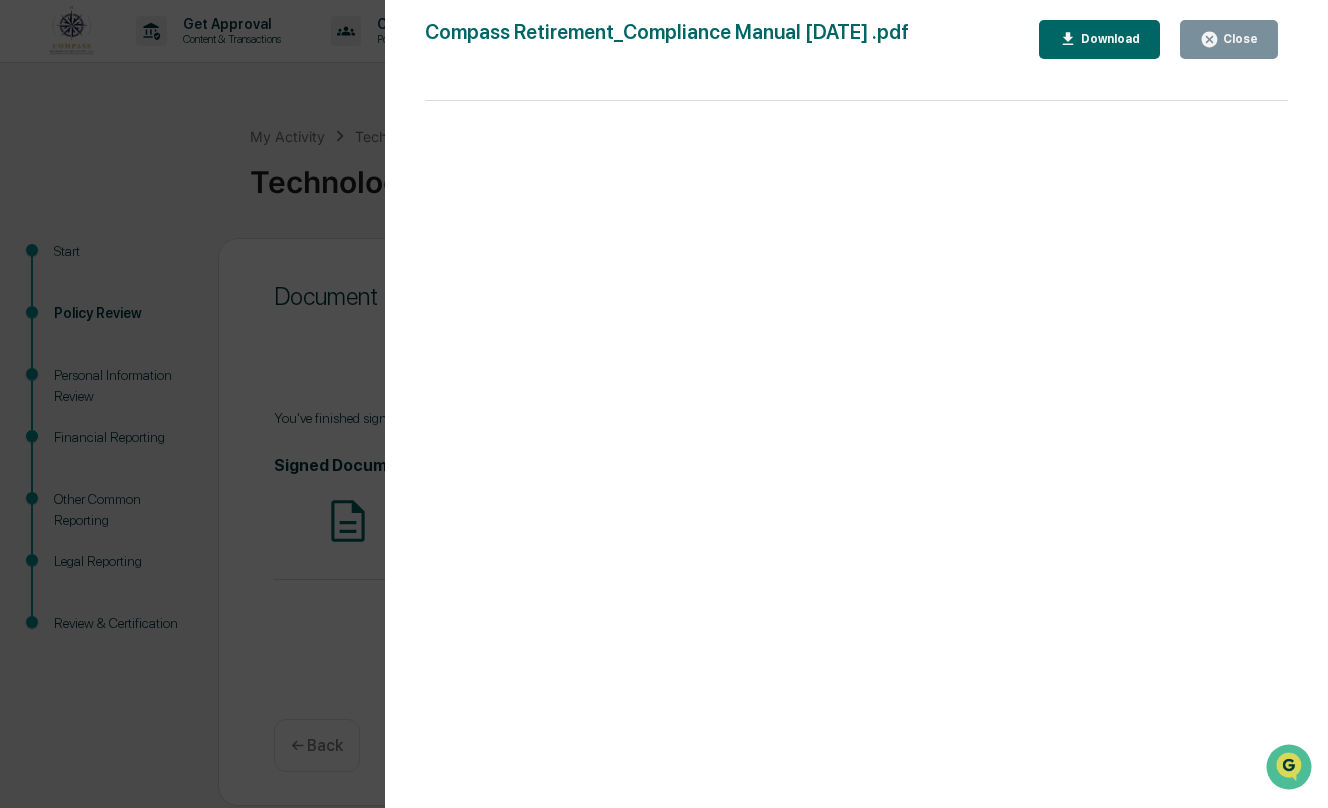click on "Close" at bounding box center (1229, 39) 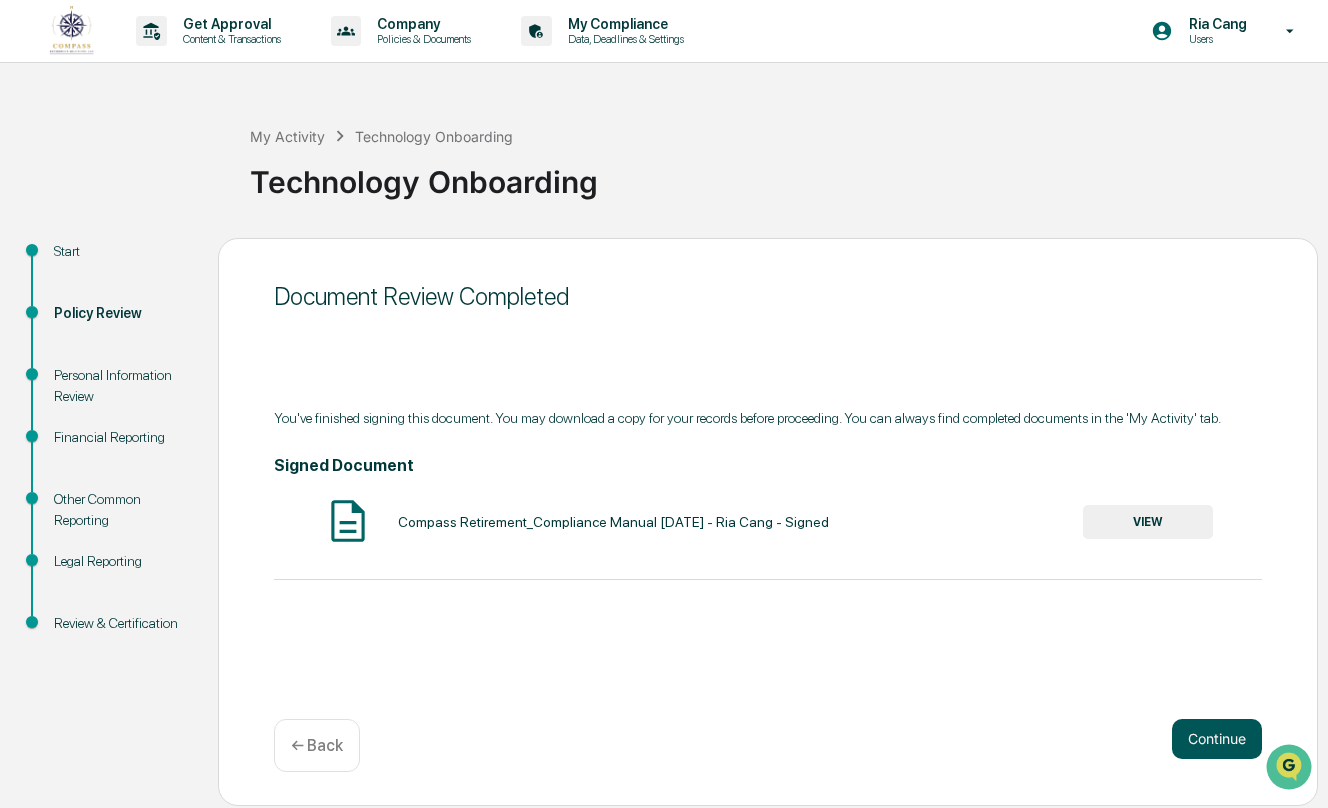 click on "Continue" at bounding box center [1217, 739] 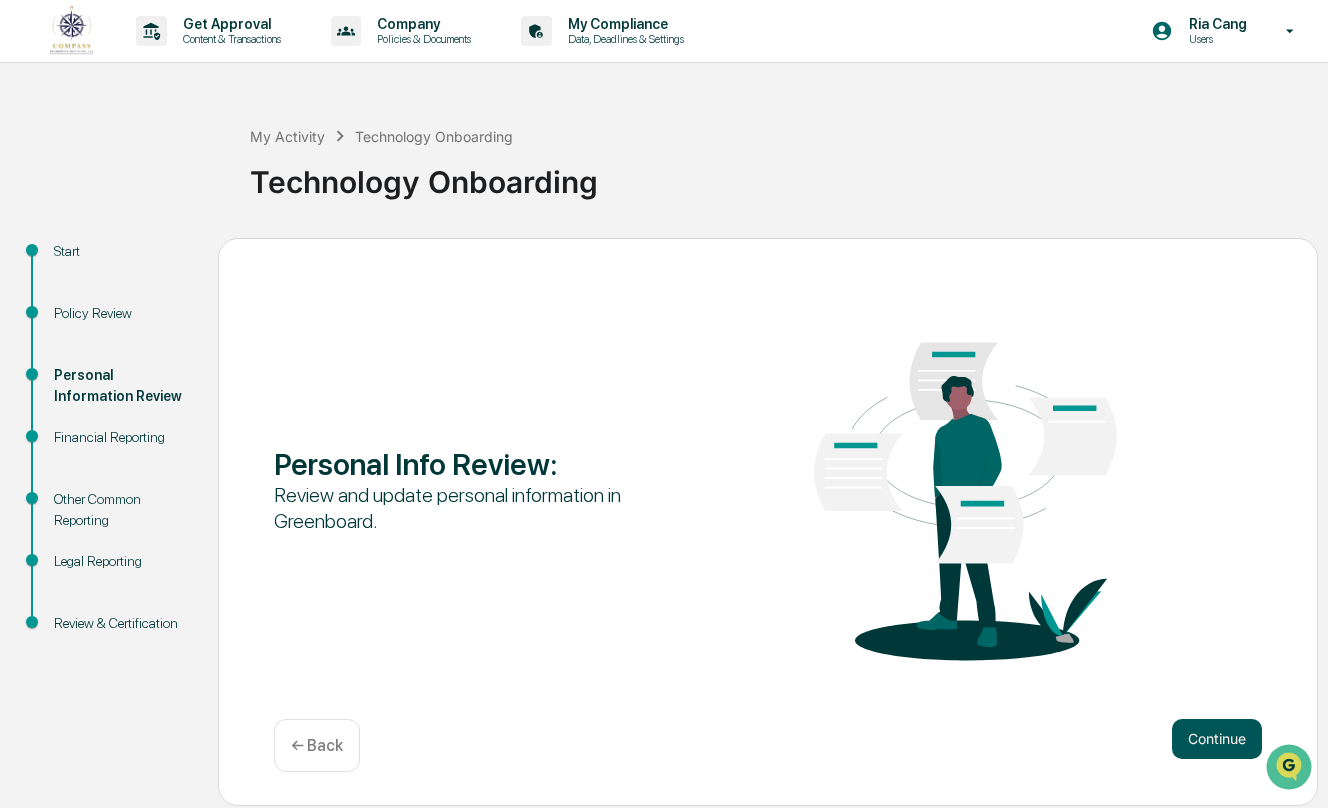 click on "Continue" at bounding box center [1217, 739] 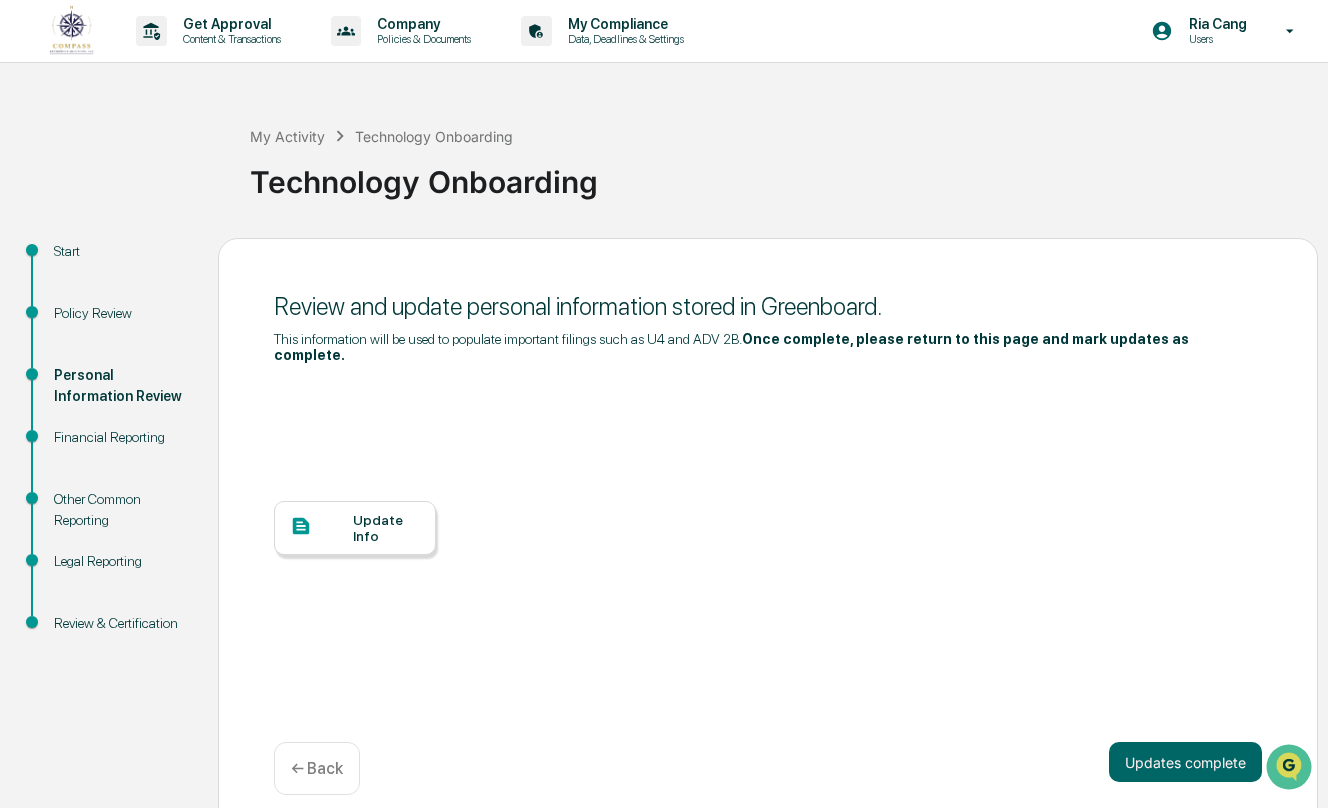 click on "Update Info" at bounding box center (355, 528) 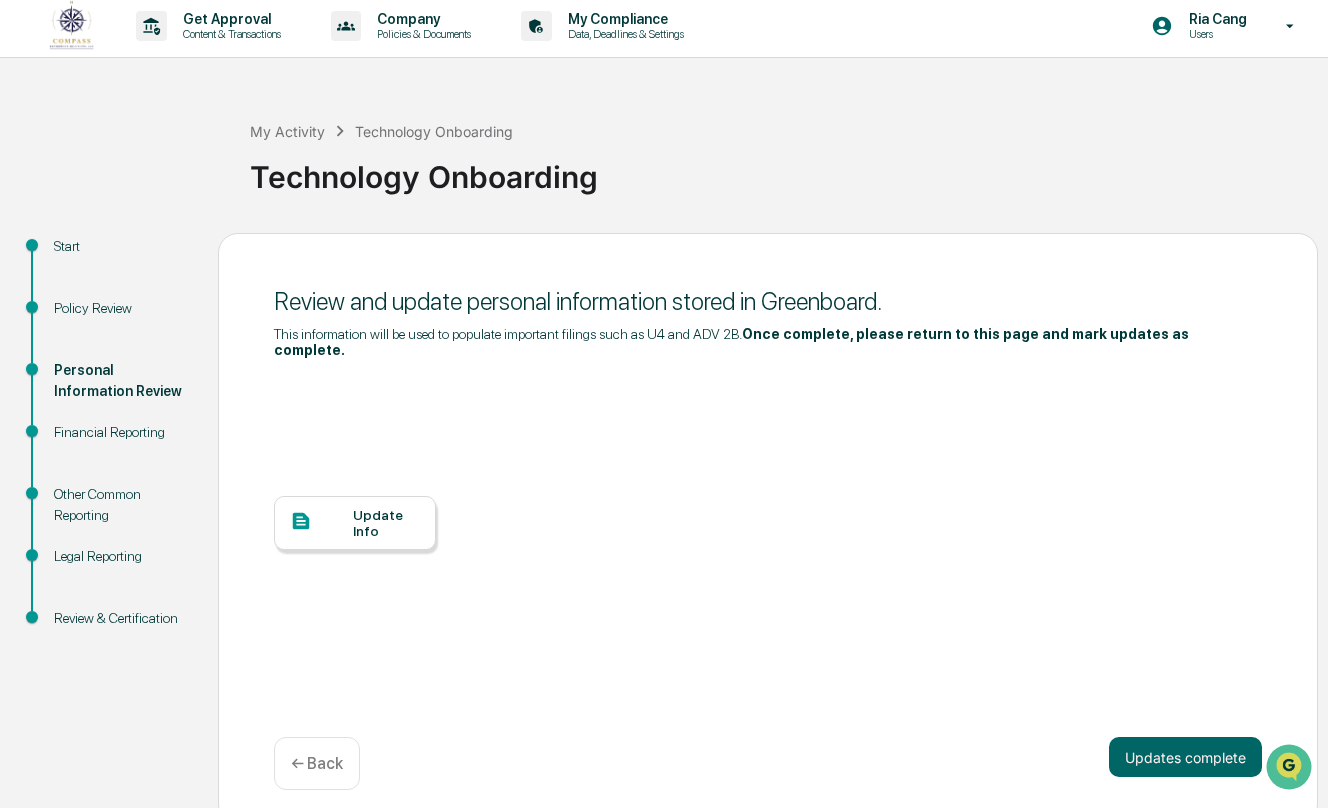 scroll, scrollTop: 21, scrollLeft: 0, axis: vertical 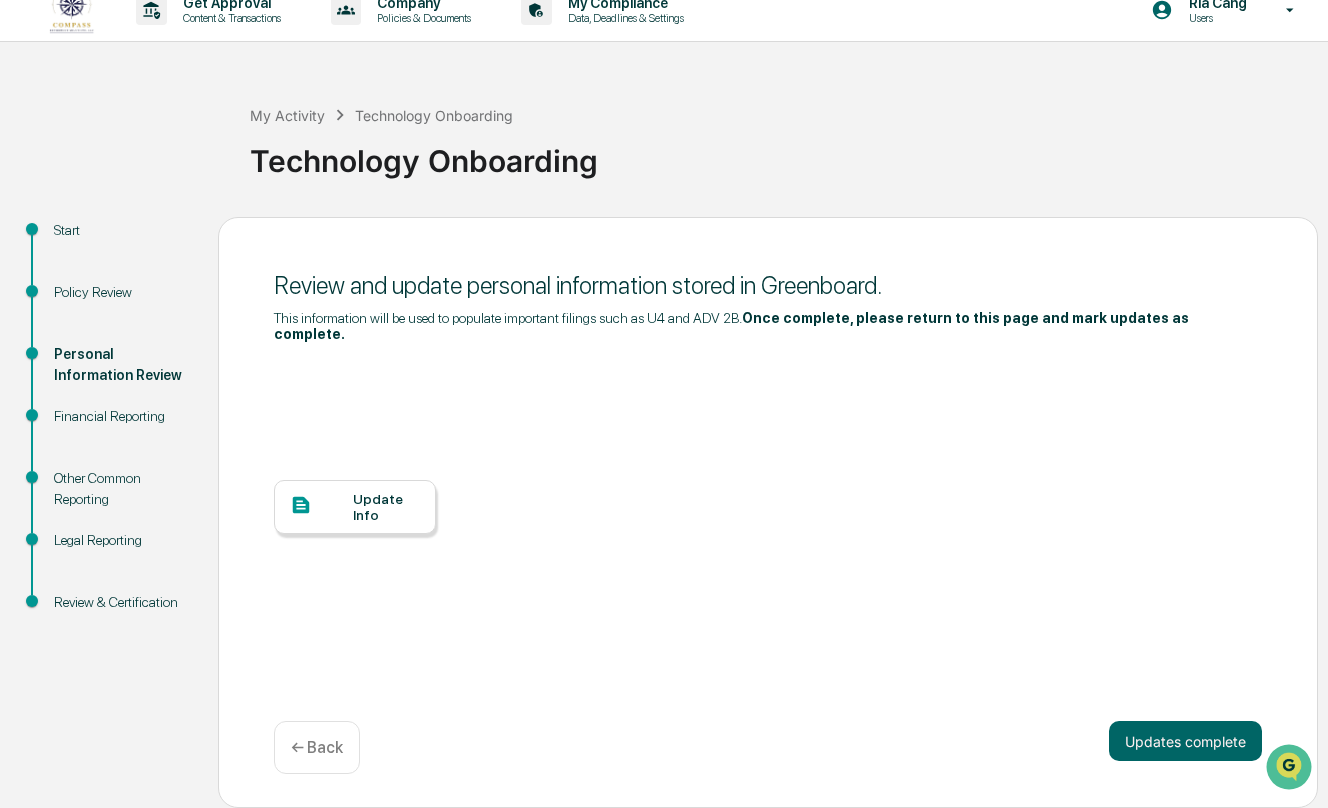 click on "Update Info" at bounding box center [386, 507] 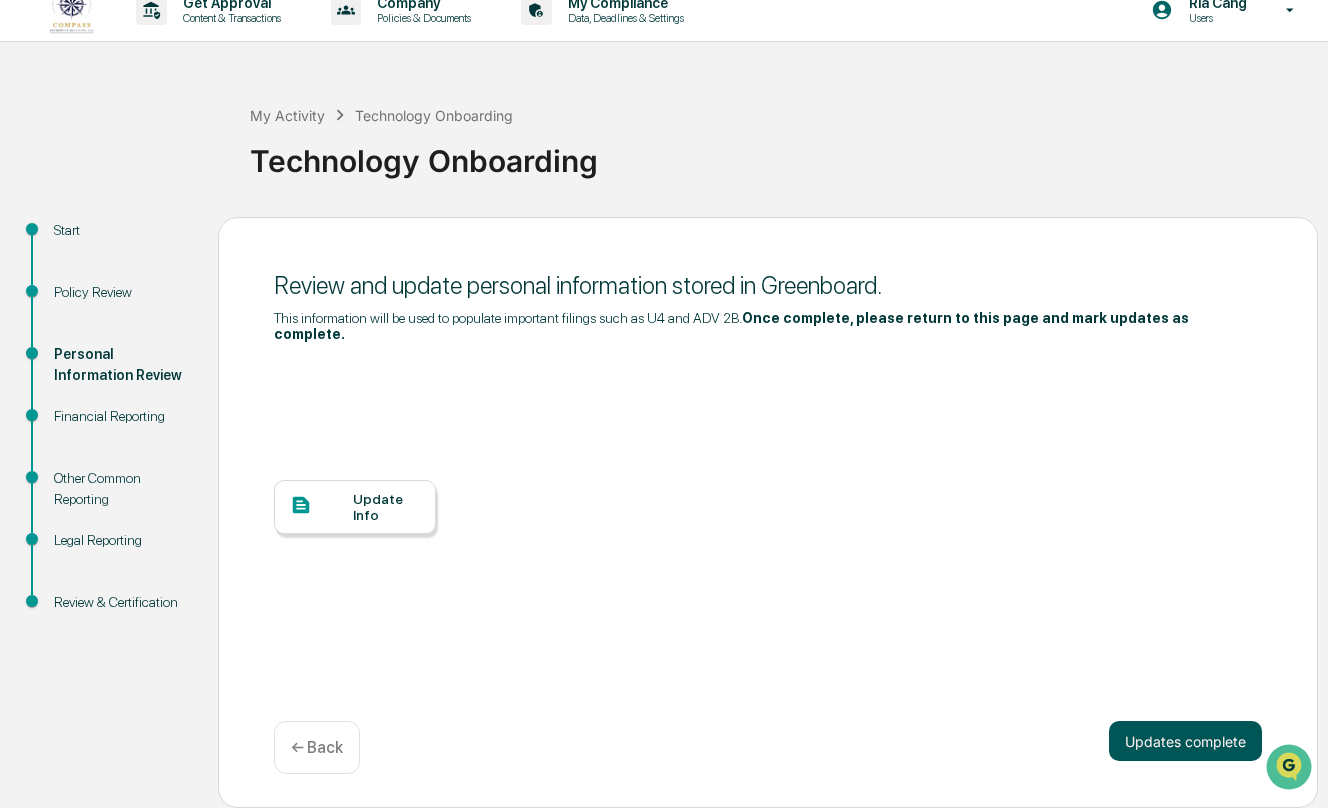 click on "Updates complete" at bounding box center (1185, 741) 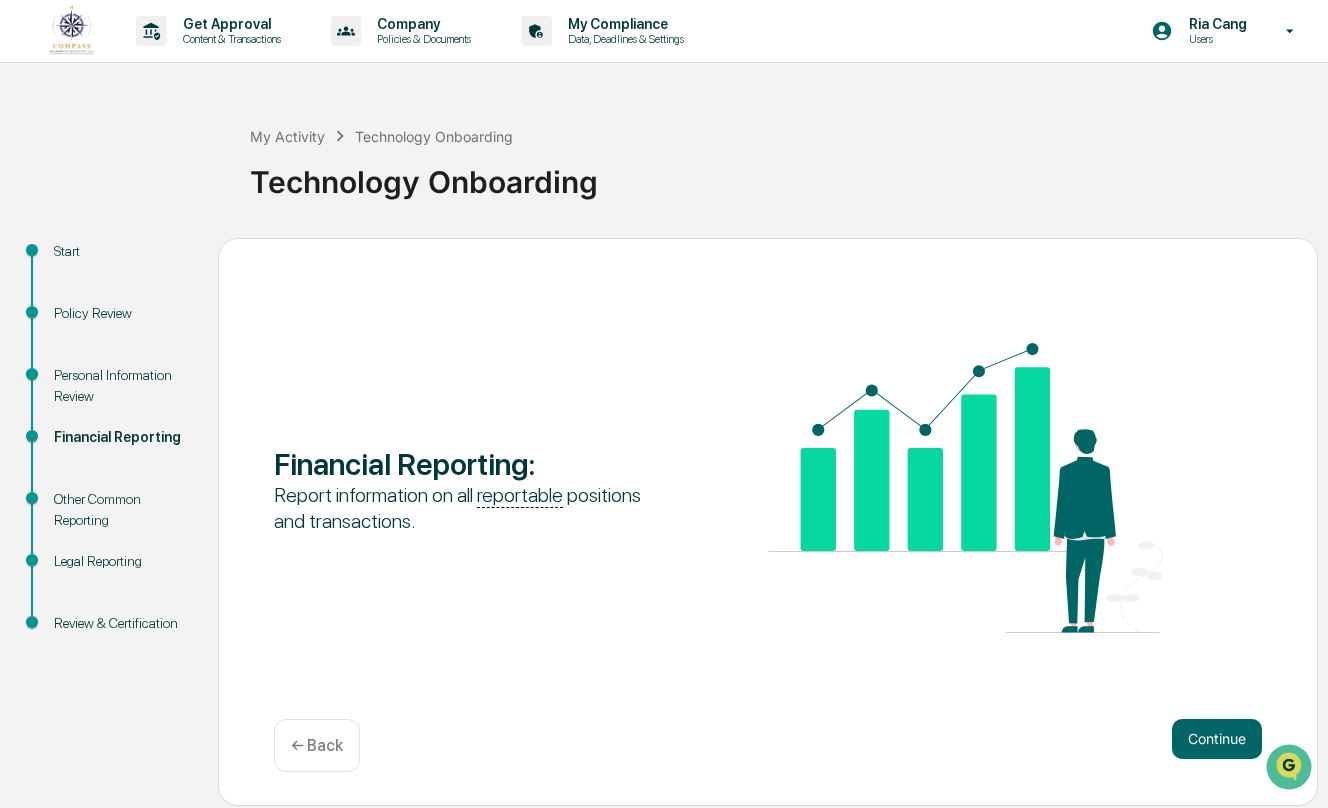 scroll, scrollTop: 0, scrollLeft: 0, axis: both 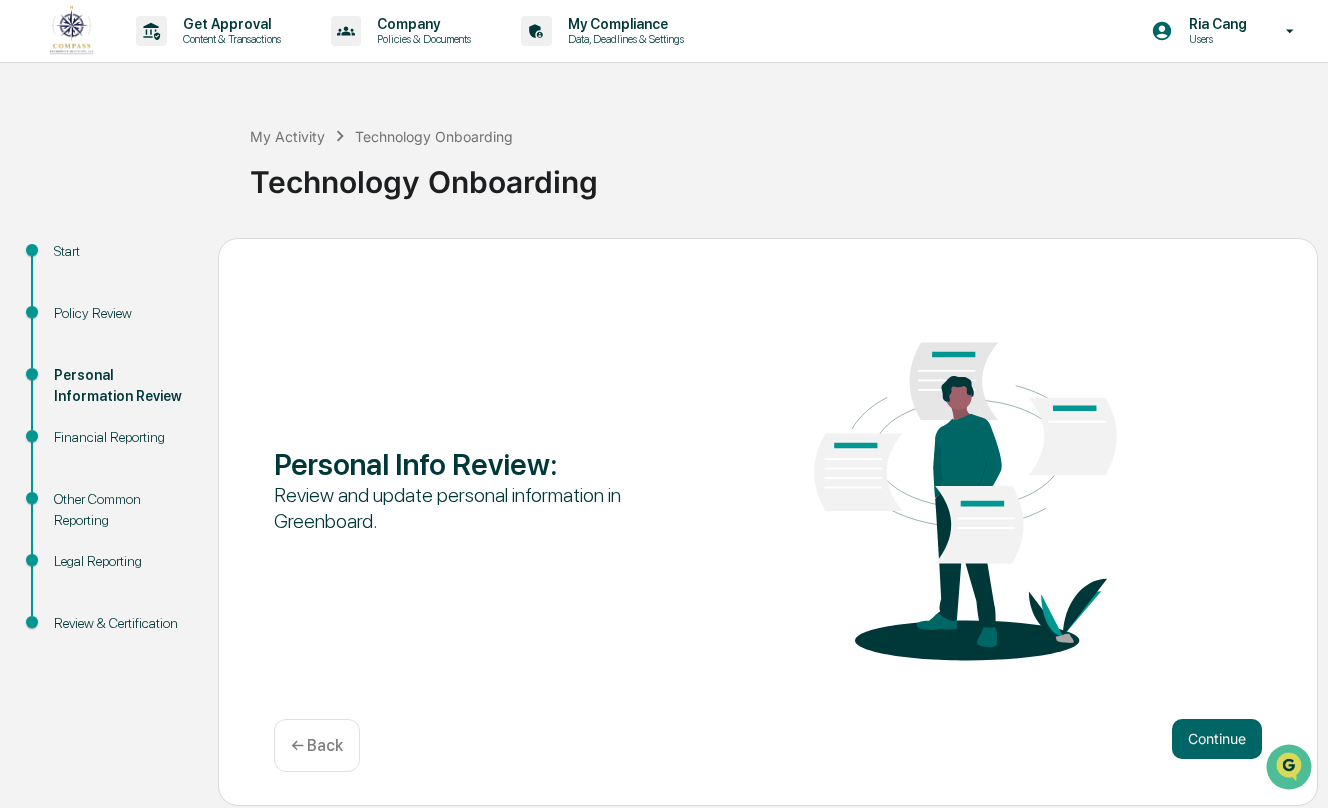 drag, startPoint x: 1181, startPoint y: 732, endPoint x: 1161, endPoint y: 678, distance: 57.58472 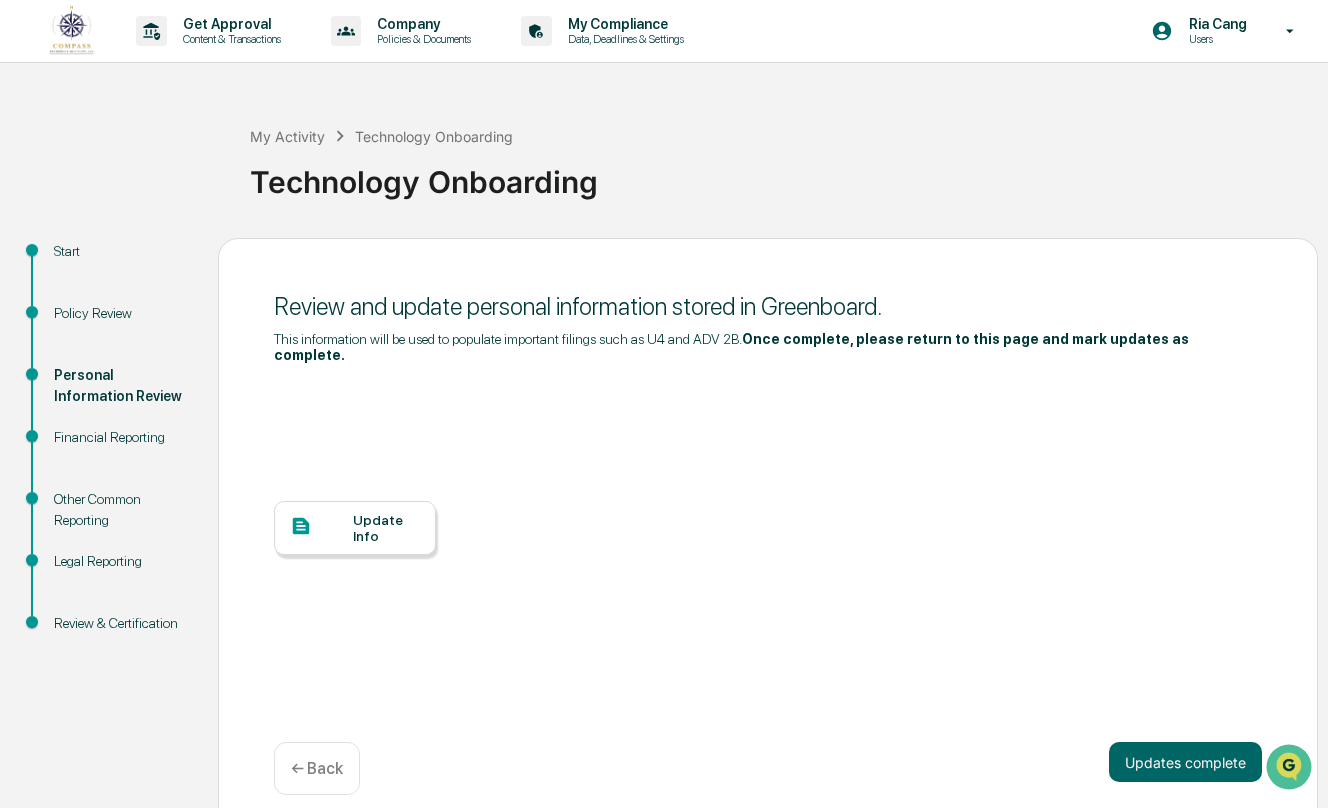 click on "Update Info" at bounding box center (386, 528) 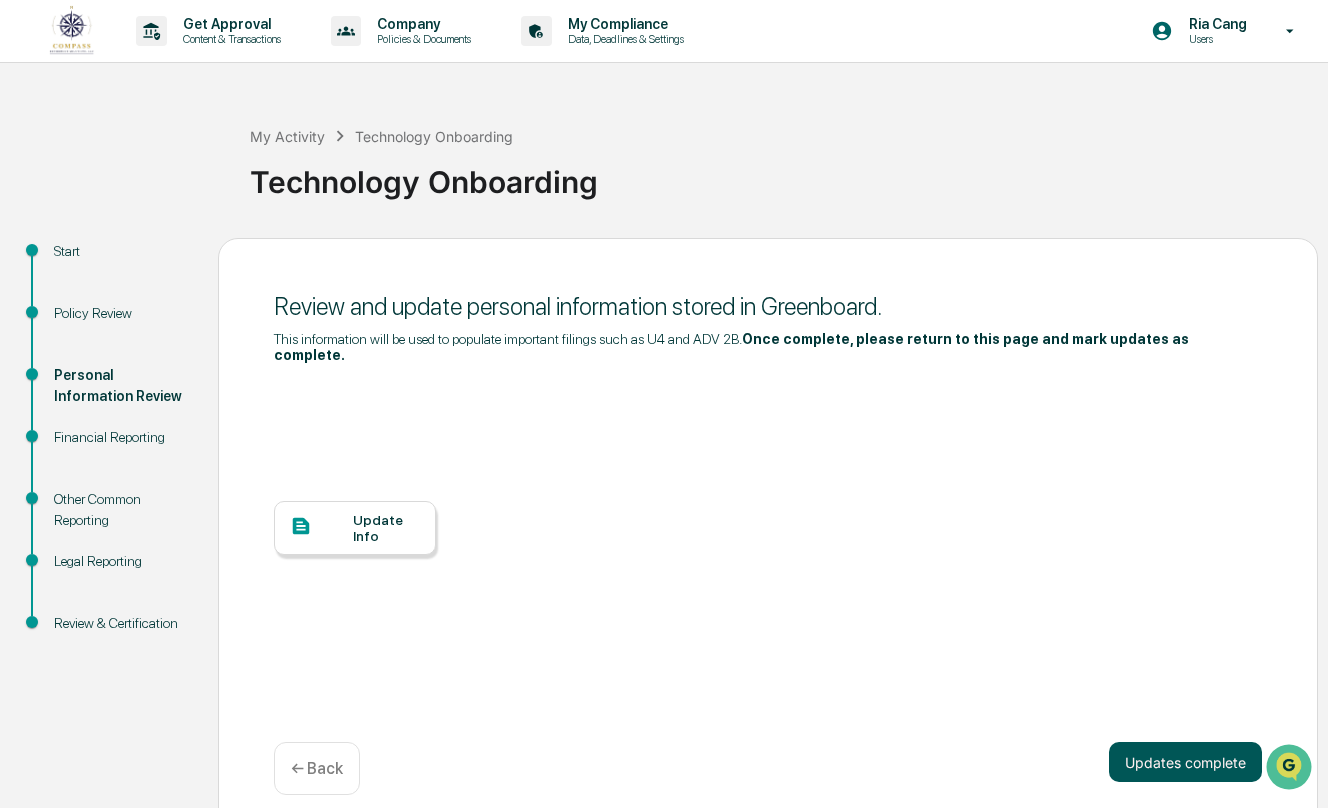 click on "Updates complete" at bounding box center (1185, 762) 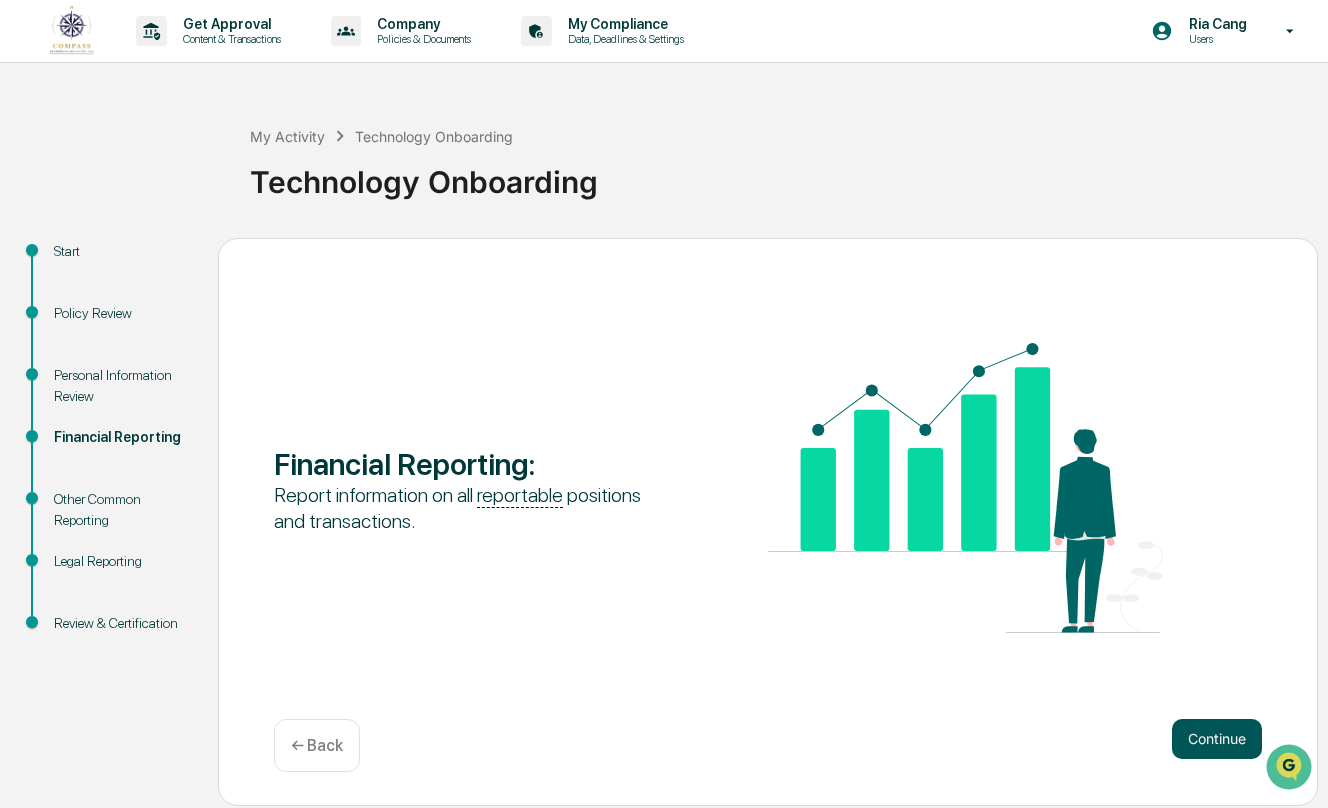 click on "Continue" at bounding box center [1217, 739] 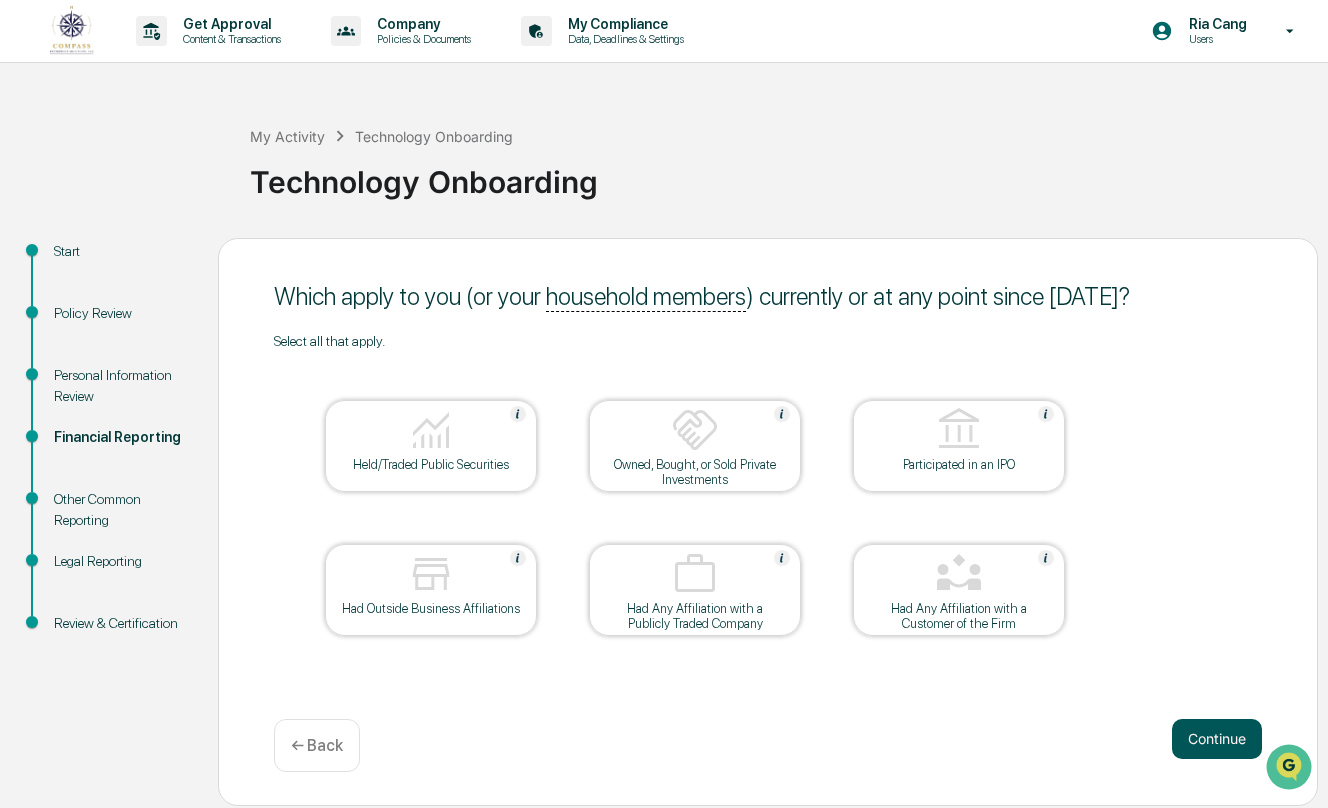 click on "Continue" at bounding box center (1217, 739) 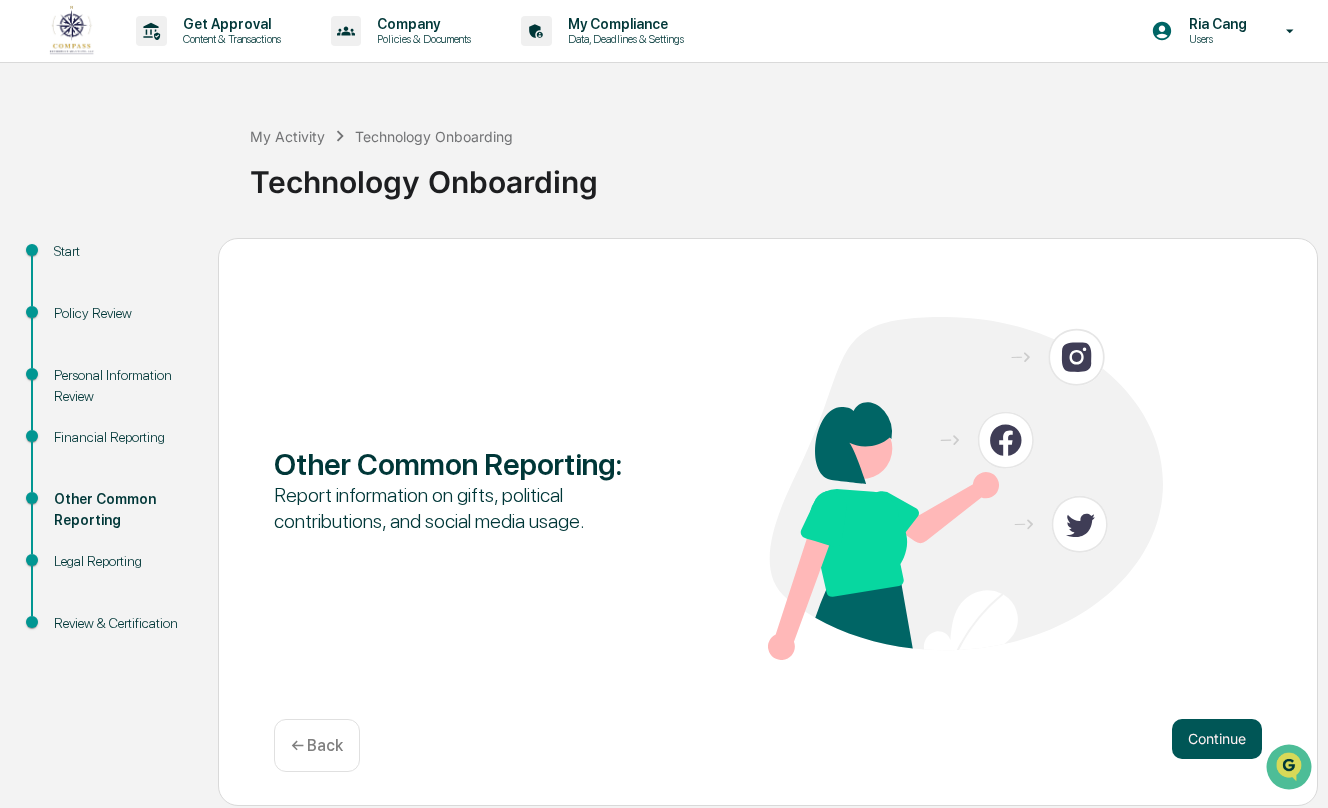 click on "Continue" at bounding box center (1217, 739) 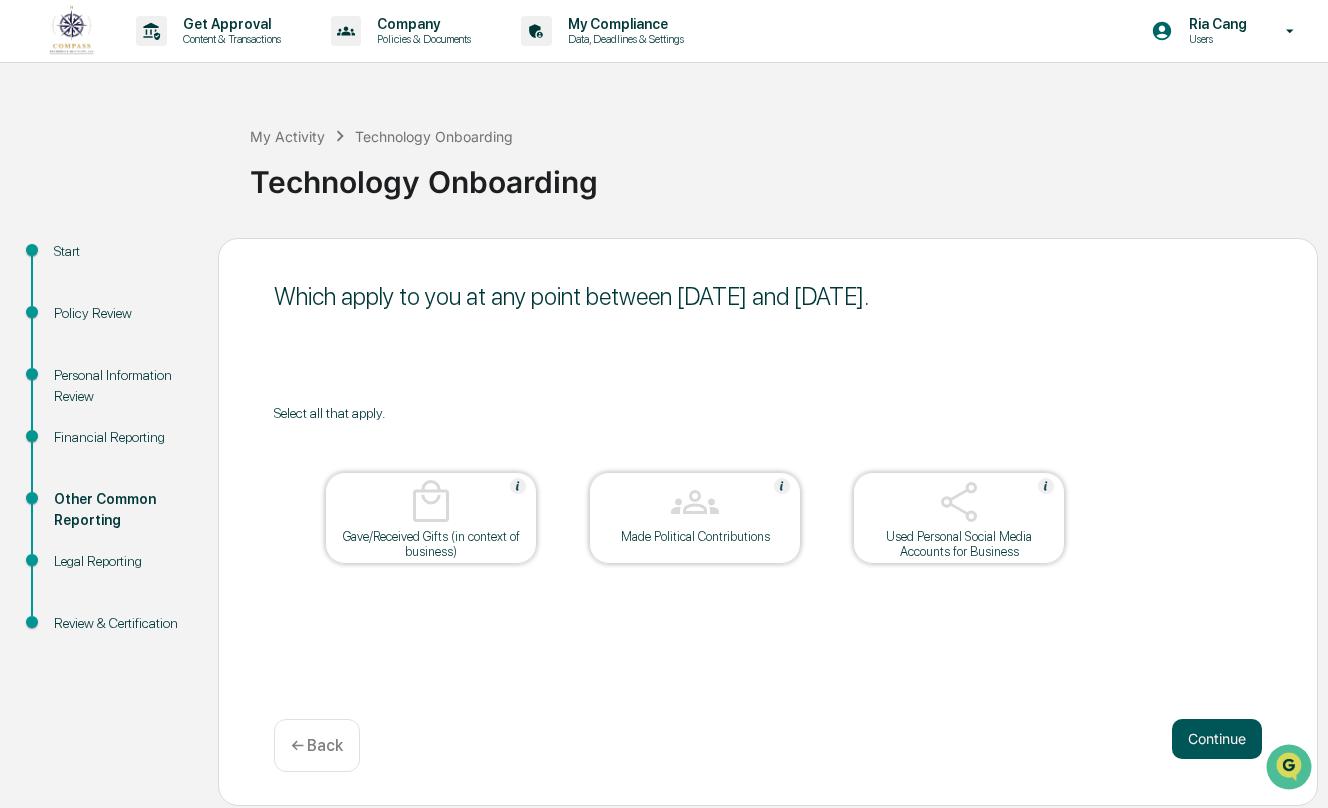 click on "Continue" at bounding box center [1217, 739] 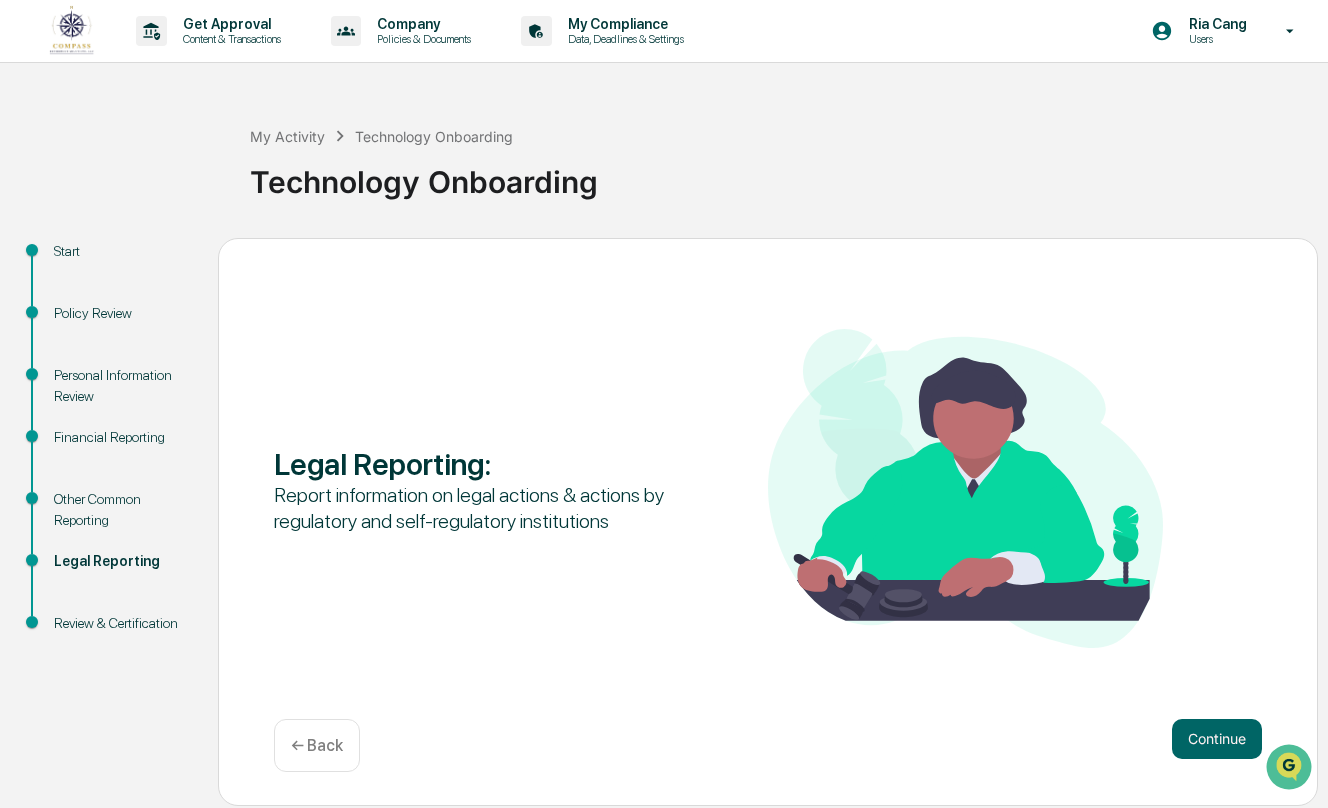 click on "Continue" at bounding box center (1217, 739) 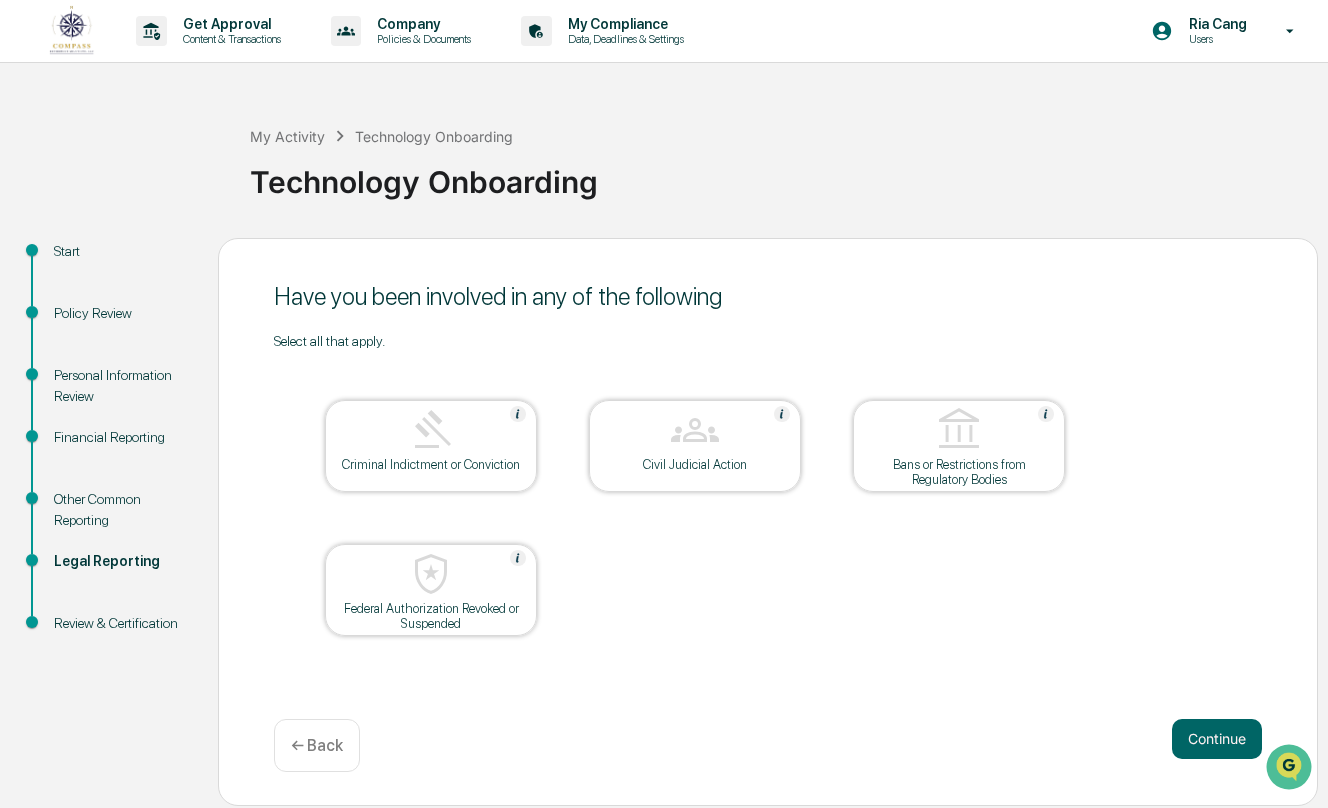click on "Other Common Reporting" at bounding box center (120, 510) 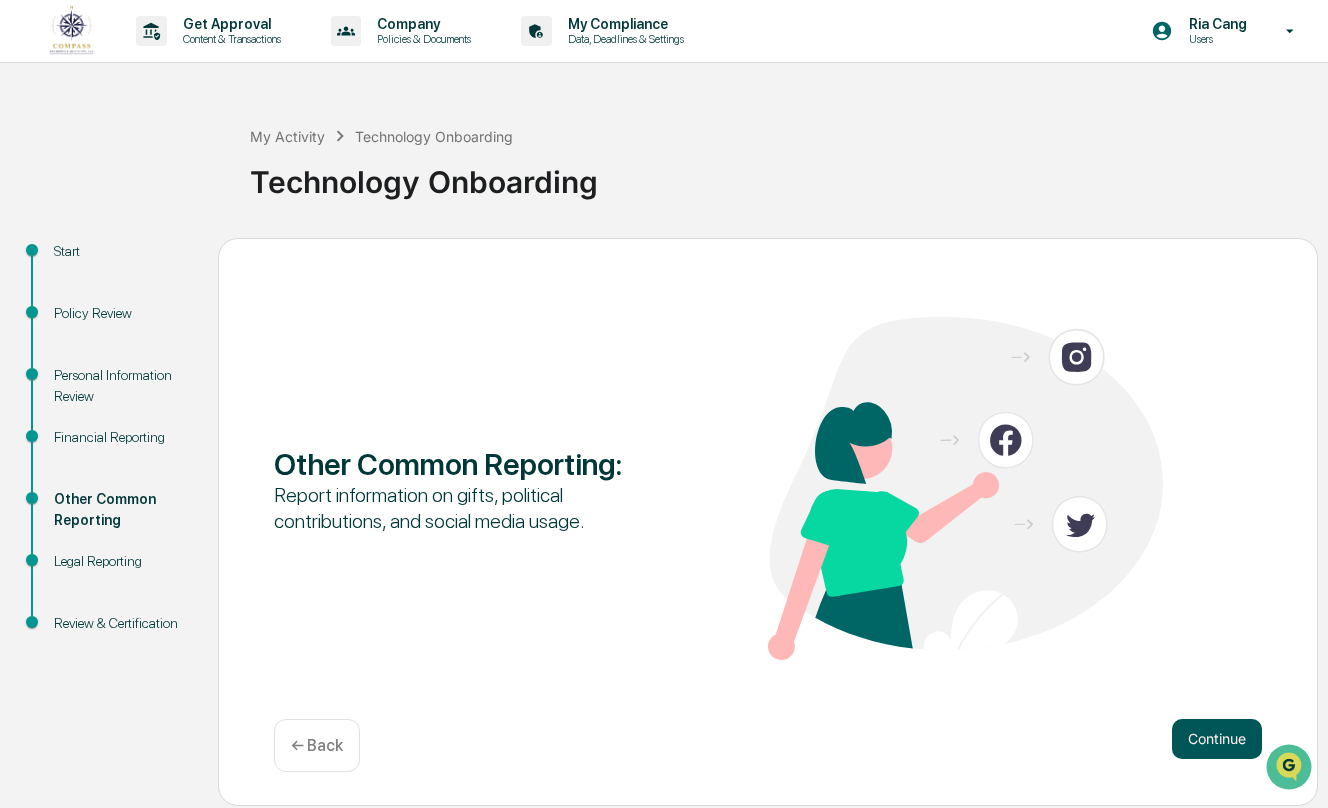 click on "Continue" at bounding box center (1217, 739) 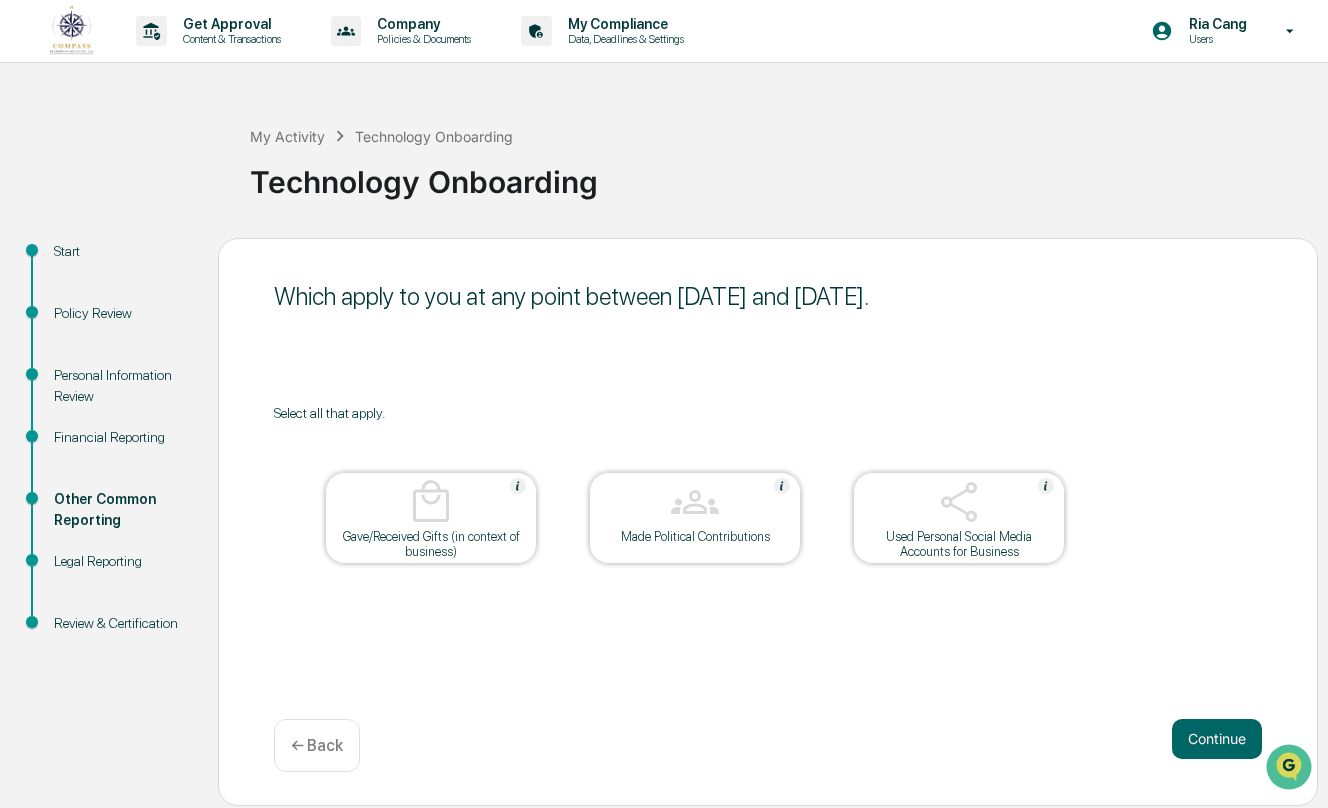 click on "Legal Reporting" at bounding box center (120, 585) 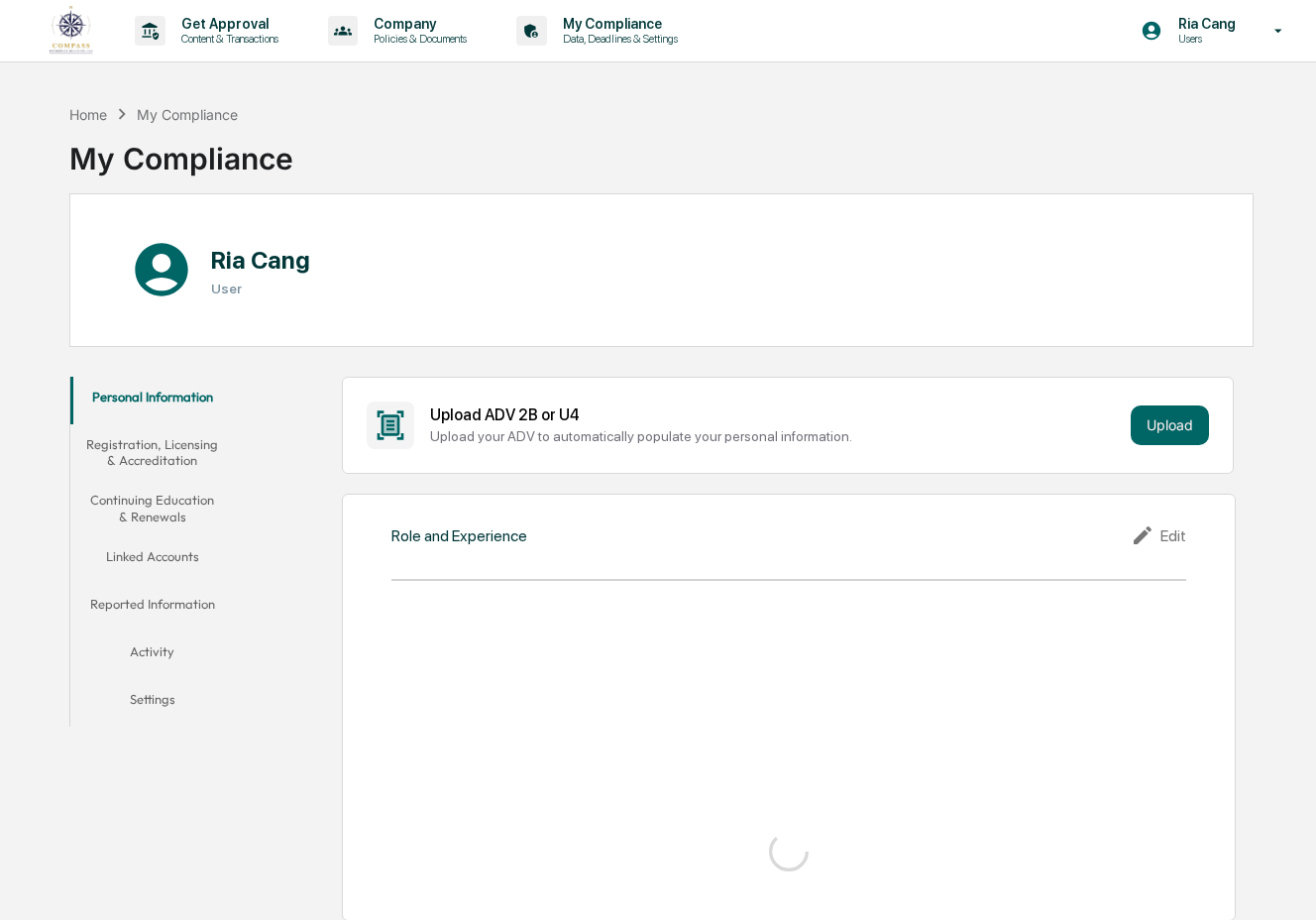 scroll, scrollTop: 0, scrollLeft: 0, axis: both 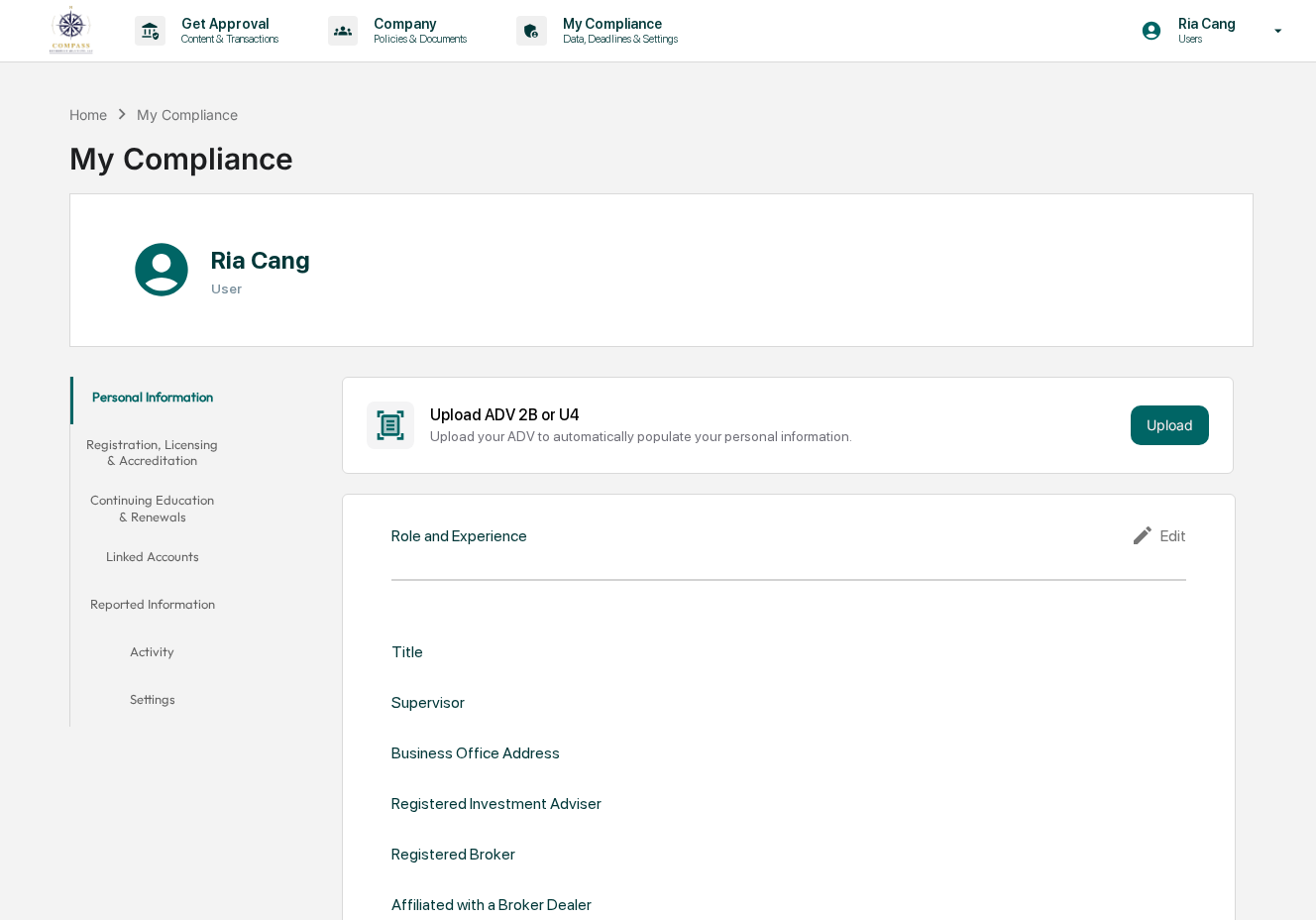 click on "Title" at bounding box center (407, 651) 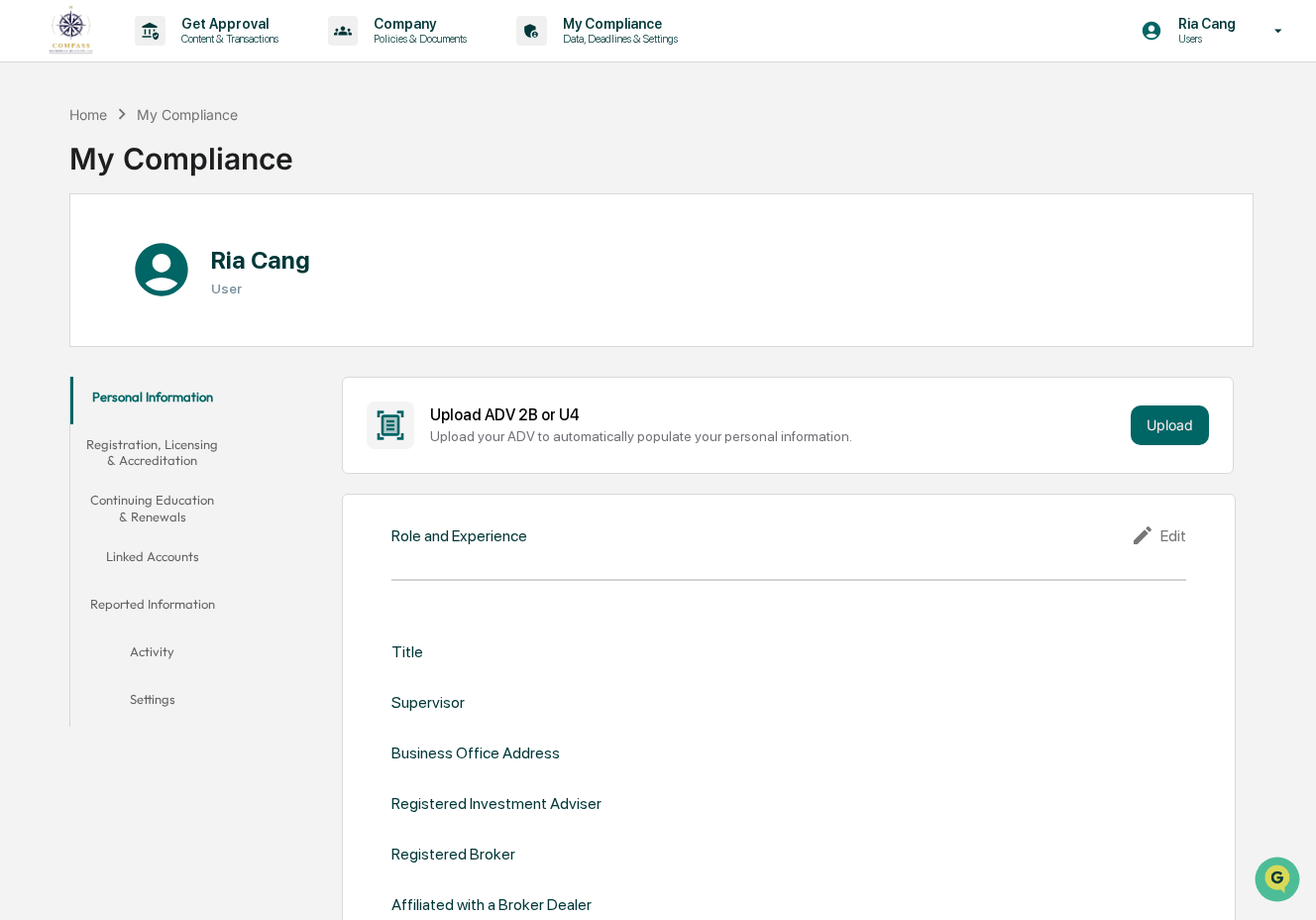 click 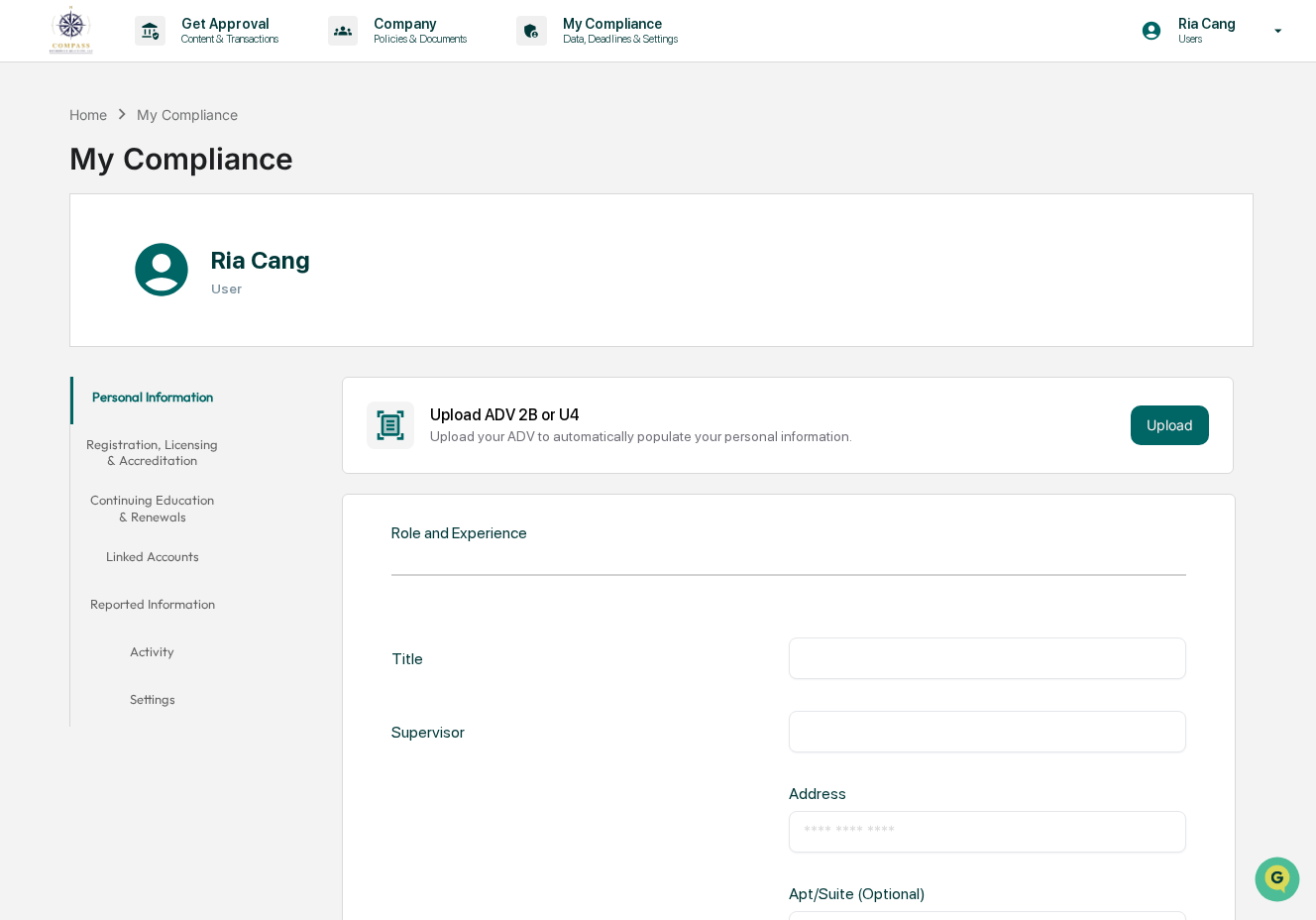 click at bounding box center (987, 658) 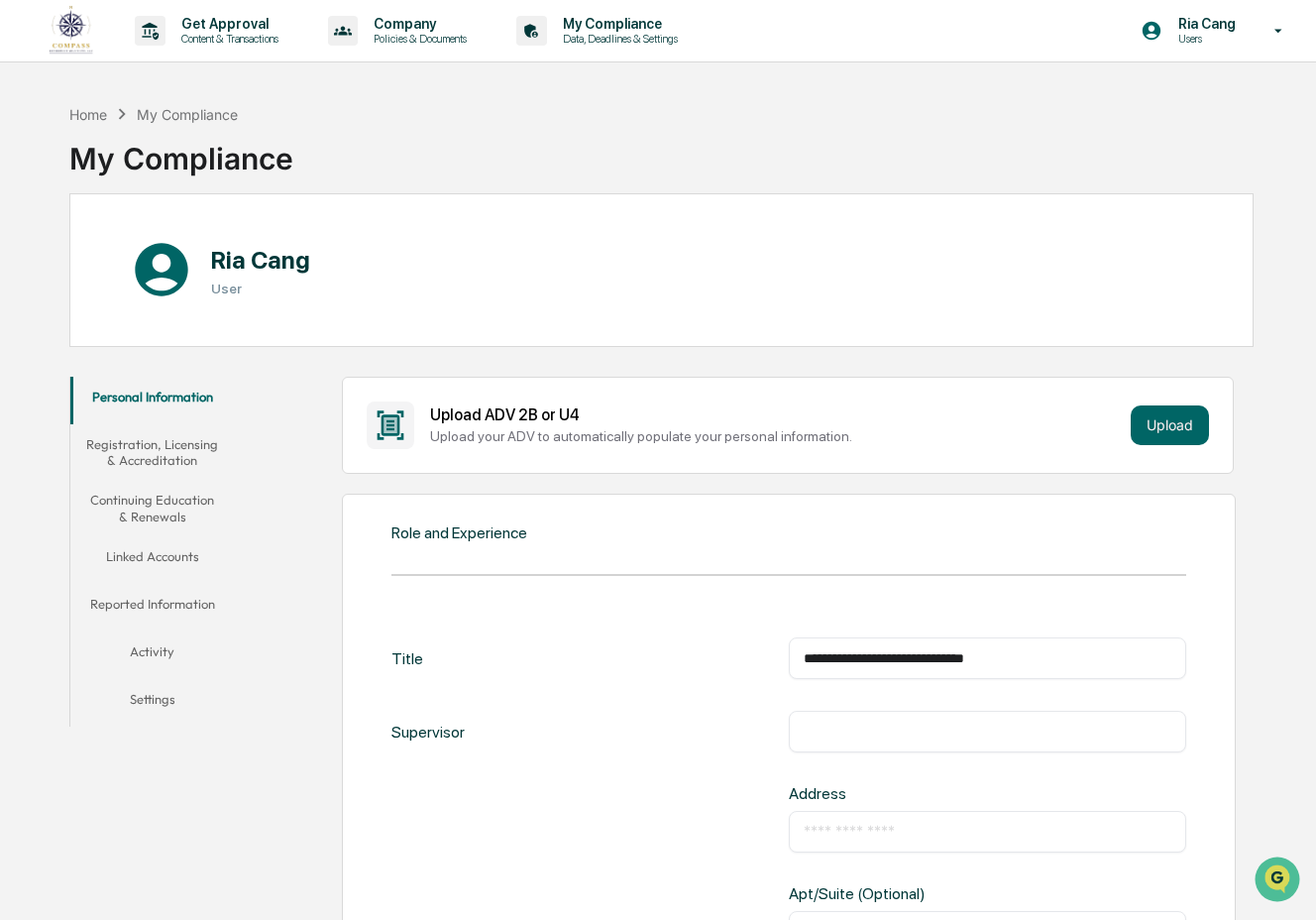 type on "**********" 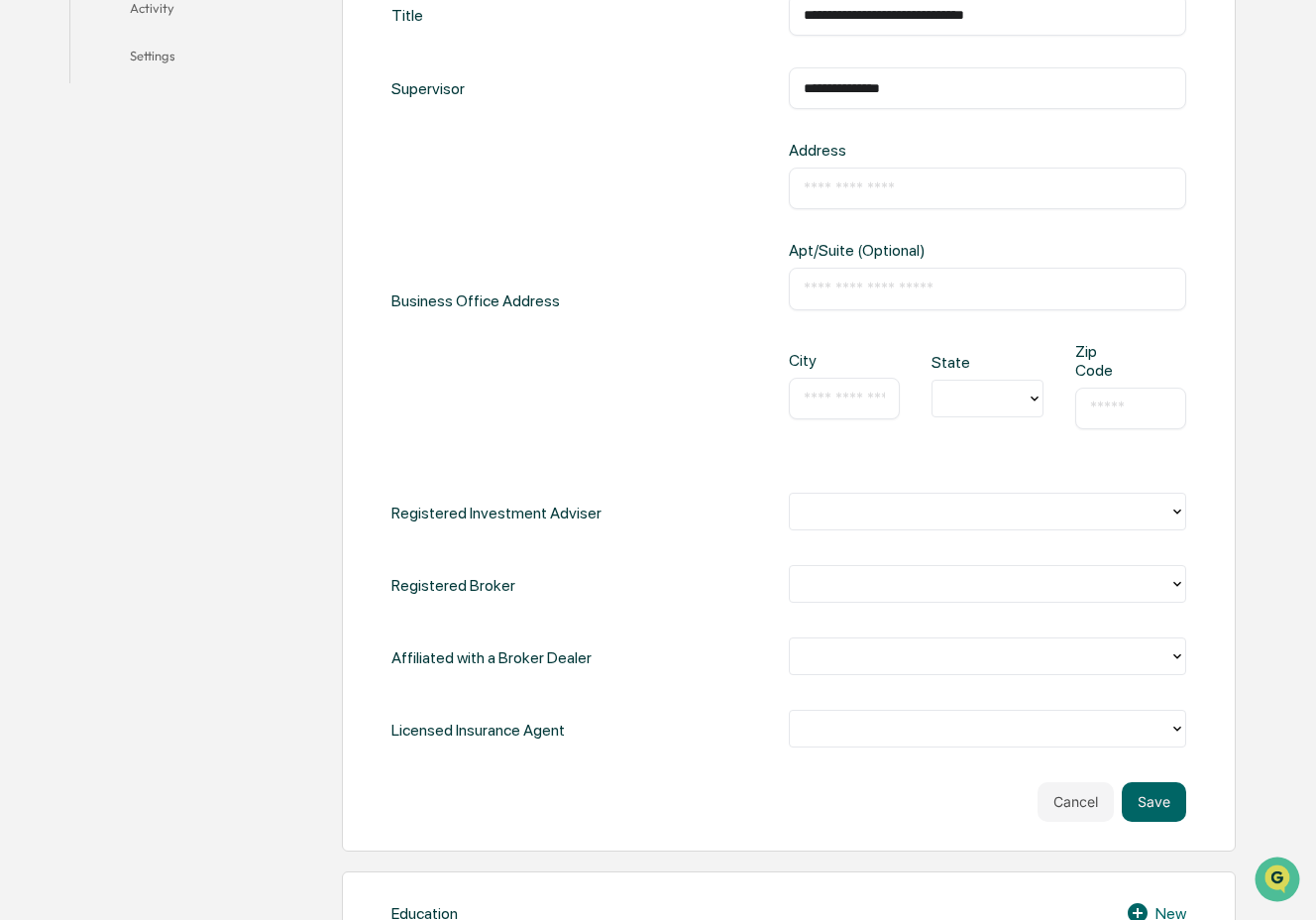 scroll, scrollTop: 648, scrollLeft: 0, axis: vertical 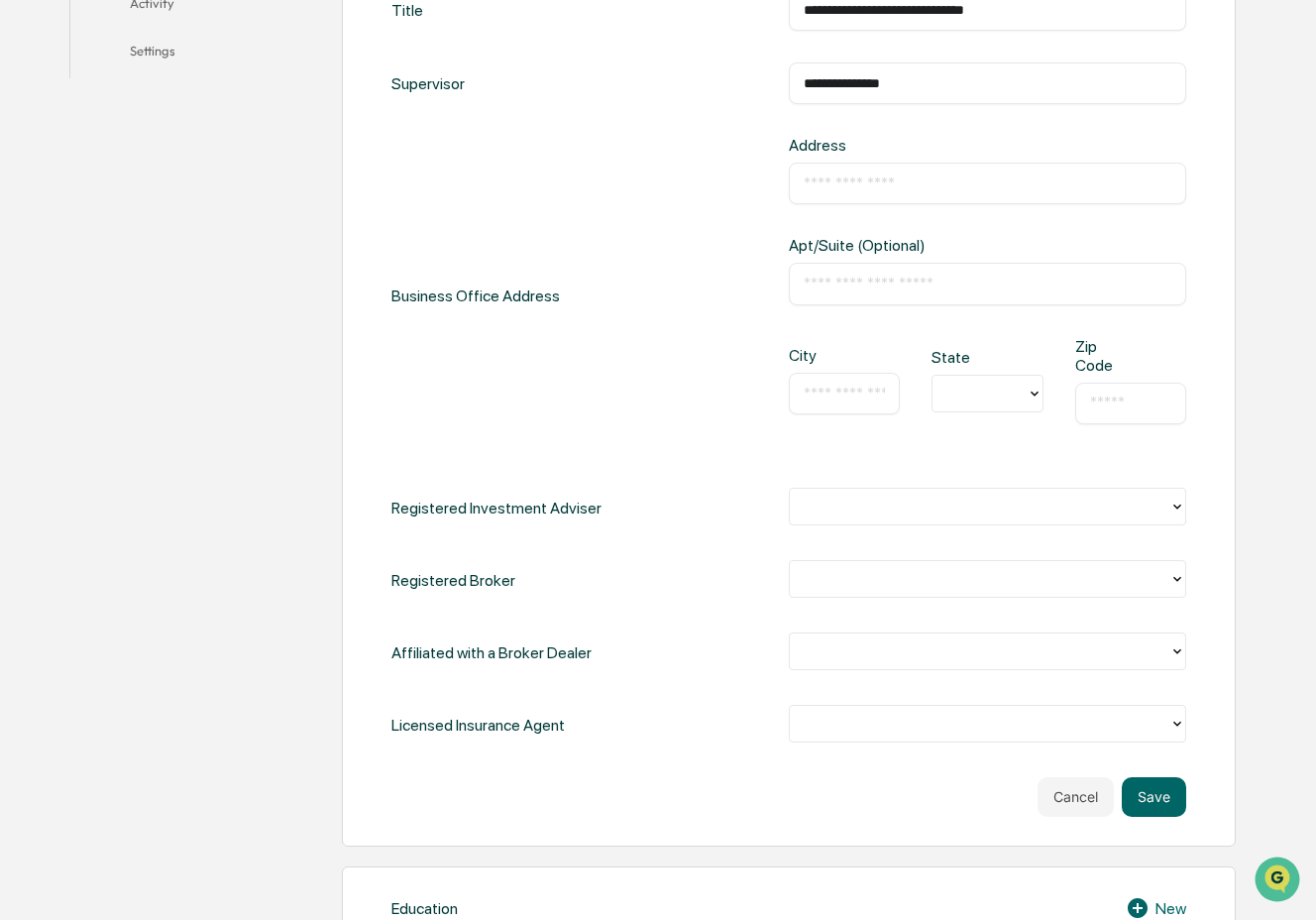 type on "**********" 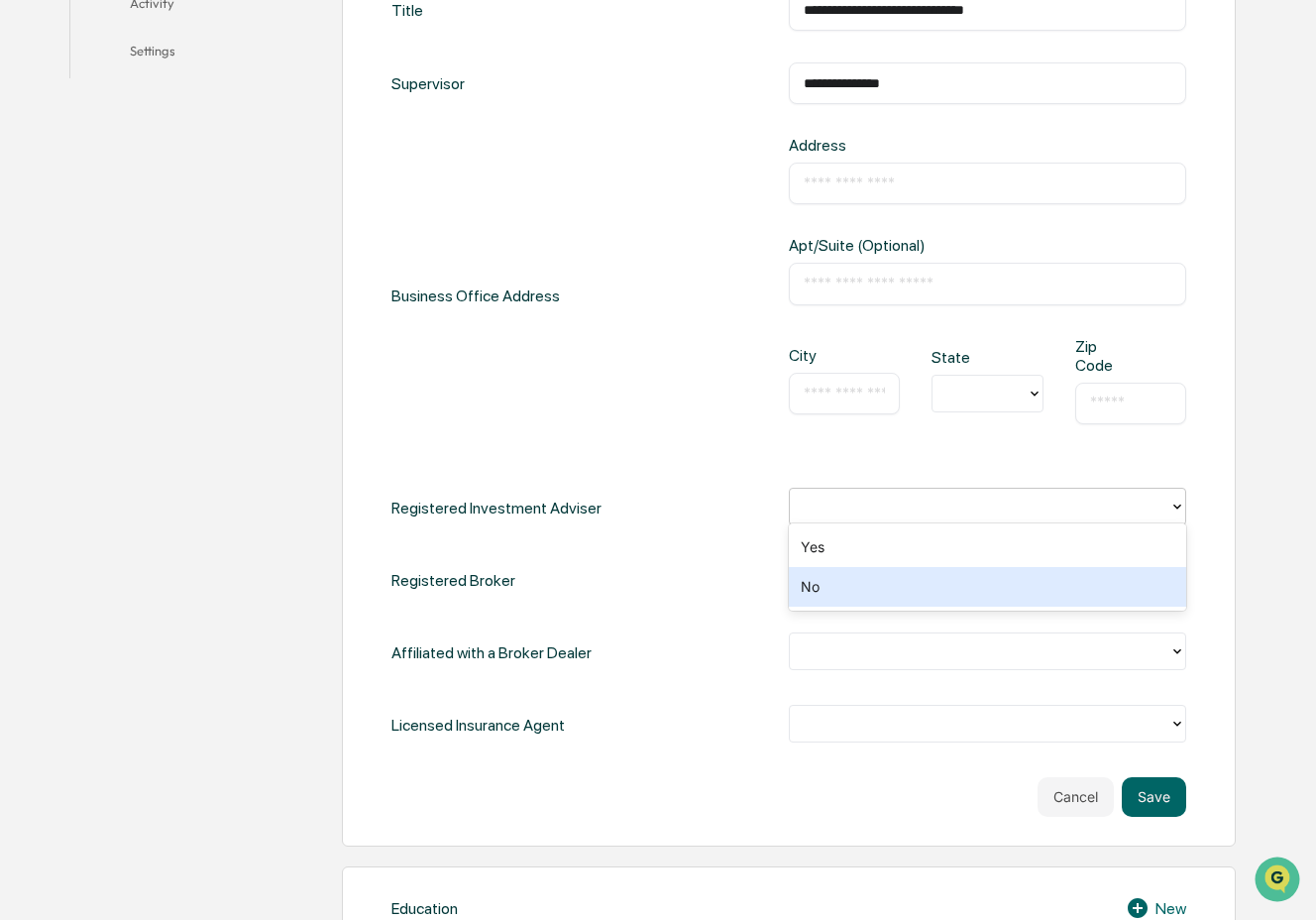 click on "No" at bounding box center (987, 587) 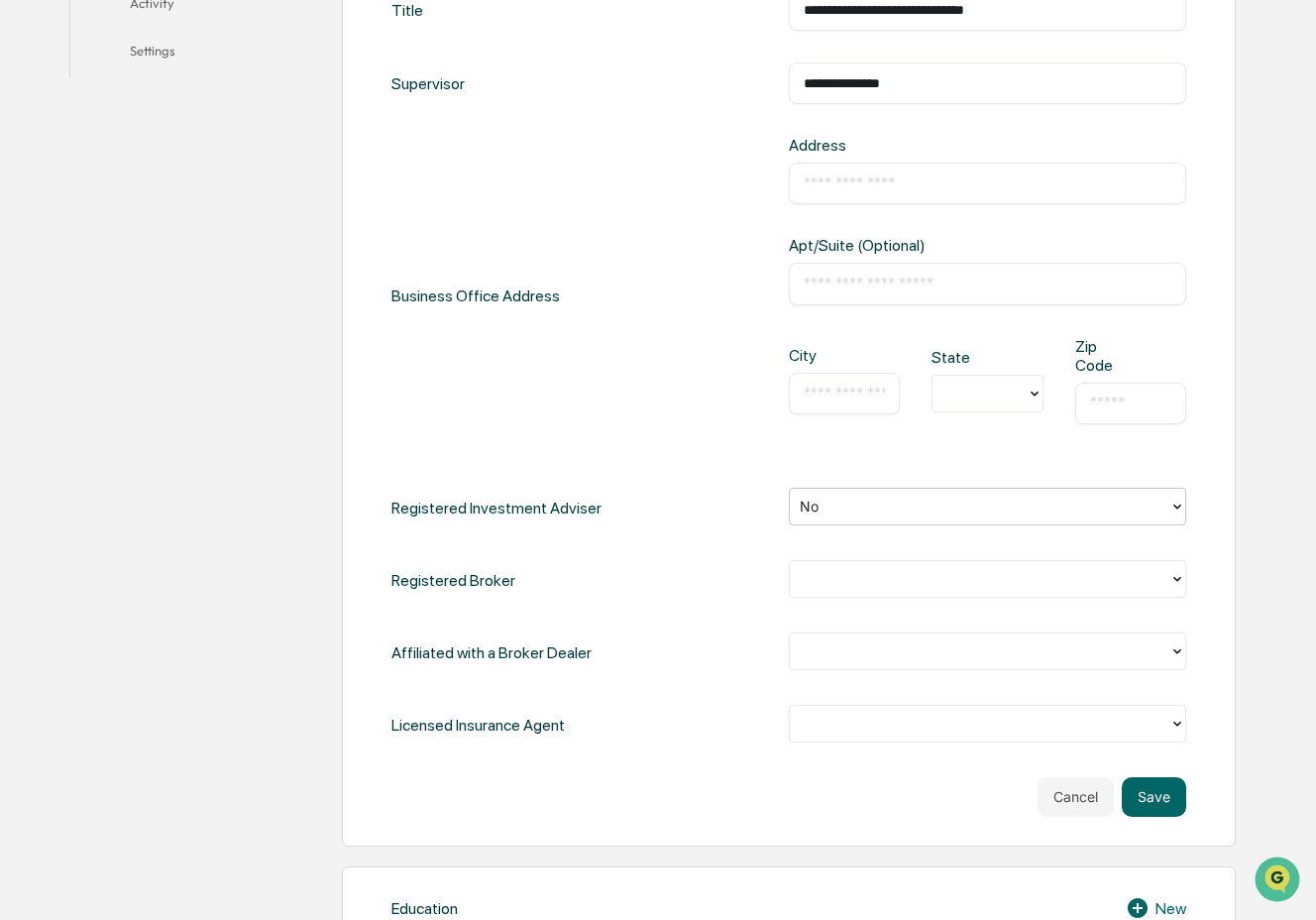 drag, startPoint x: 935, startPoint y: 581, endPoint x: 925, endPoint y: 584, distance: 10.440307 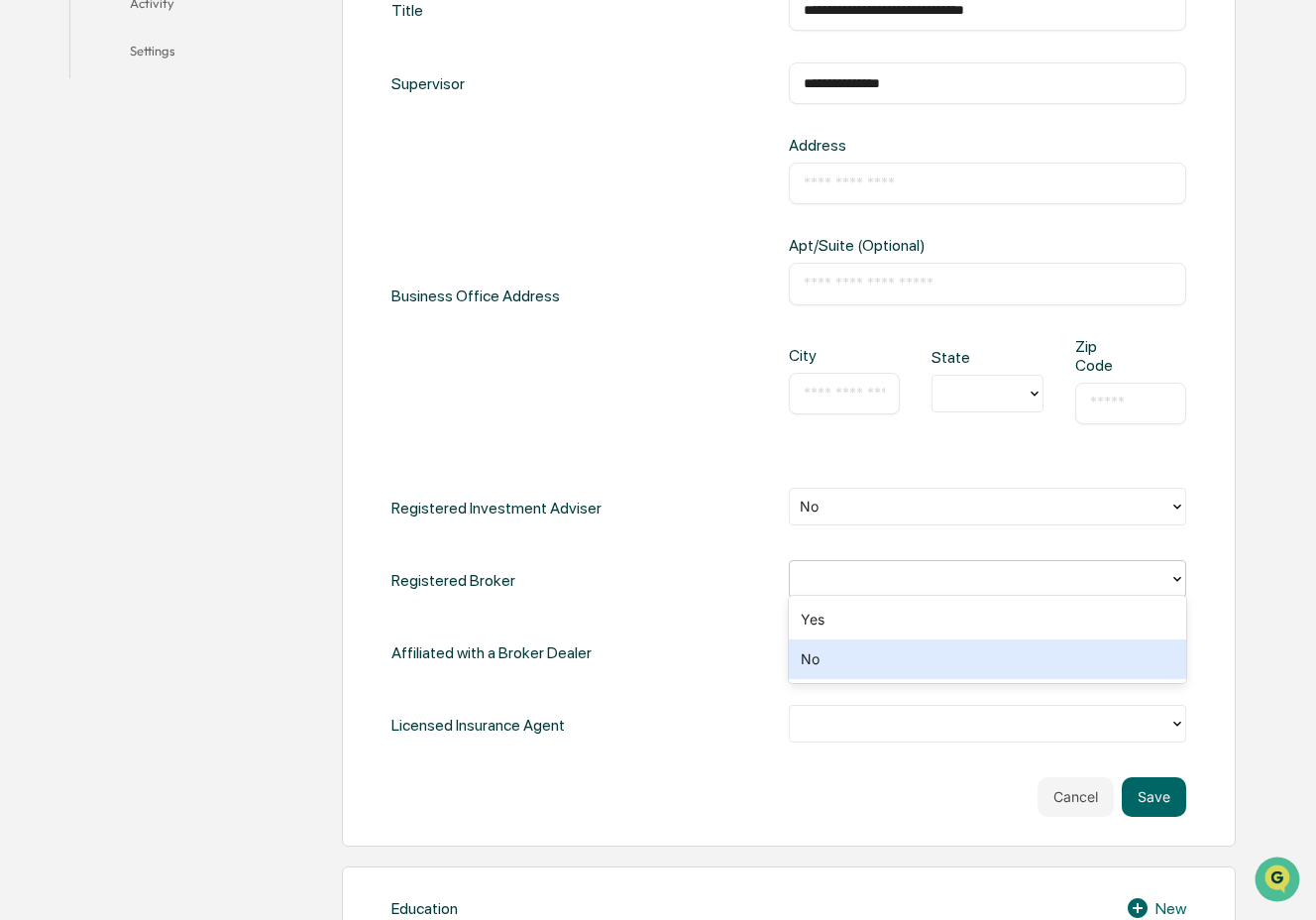 click on "No" at bounding box center (987, 659) 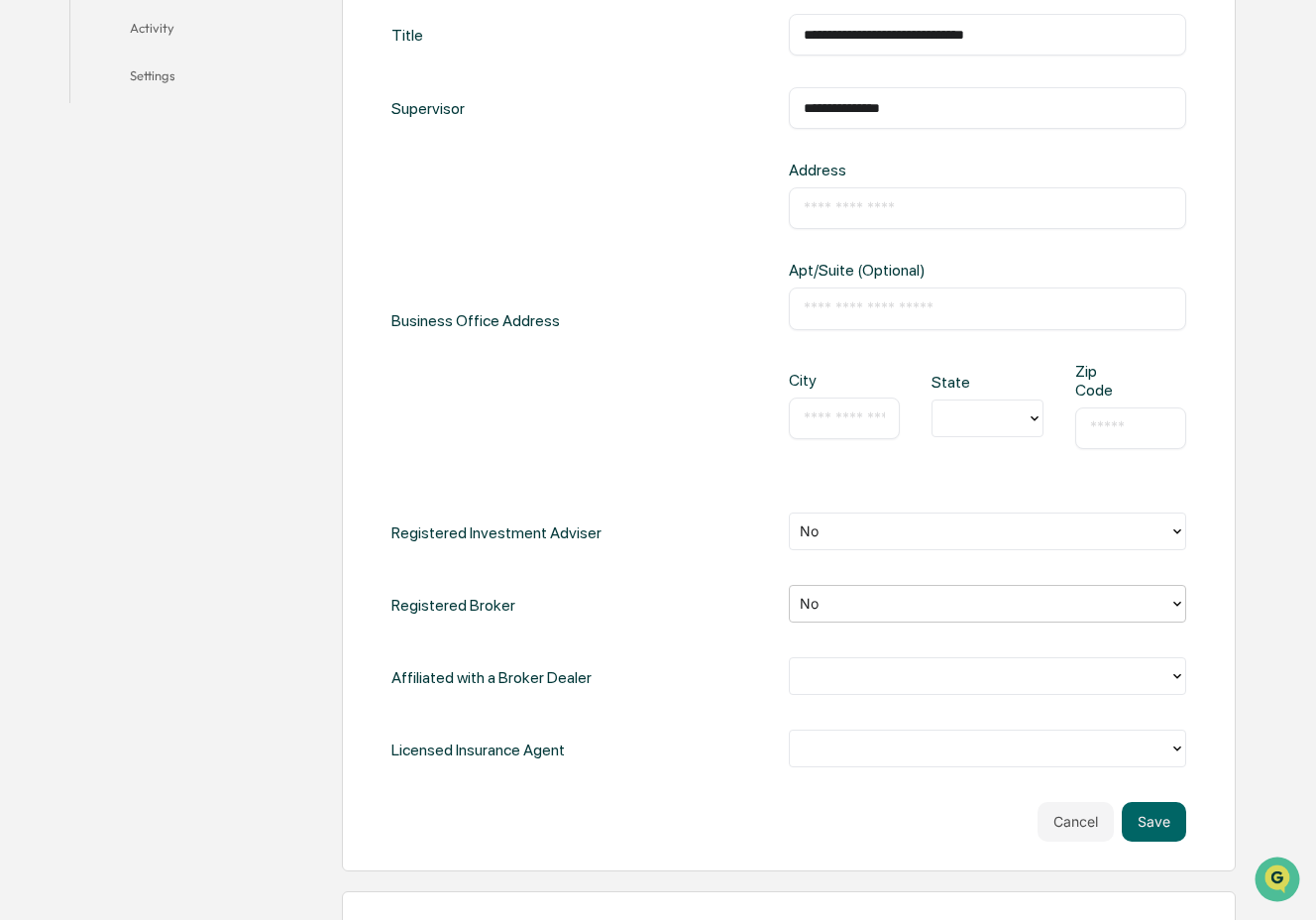 scroll, scrollTop: 616, scrollLeft: 0, axis: vertical 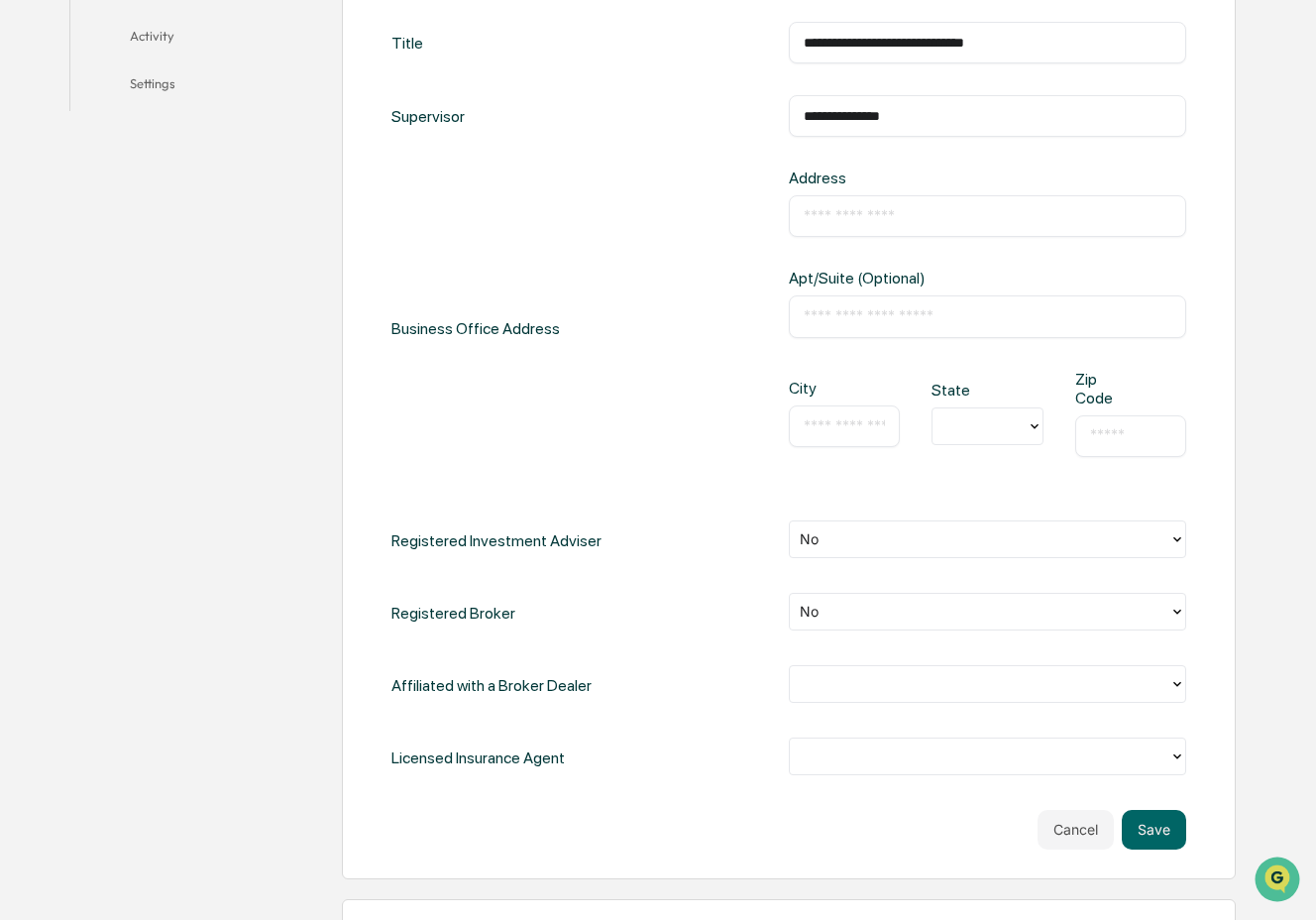 drag, startPoint x: 854, startPoint y: 643, endPoint x: 830, endPoint y: 671, distance: 36.878178 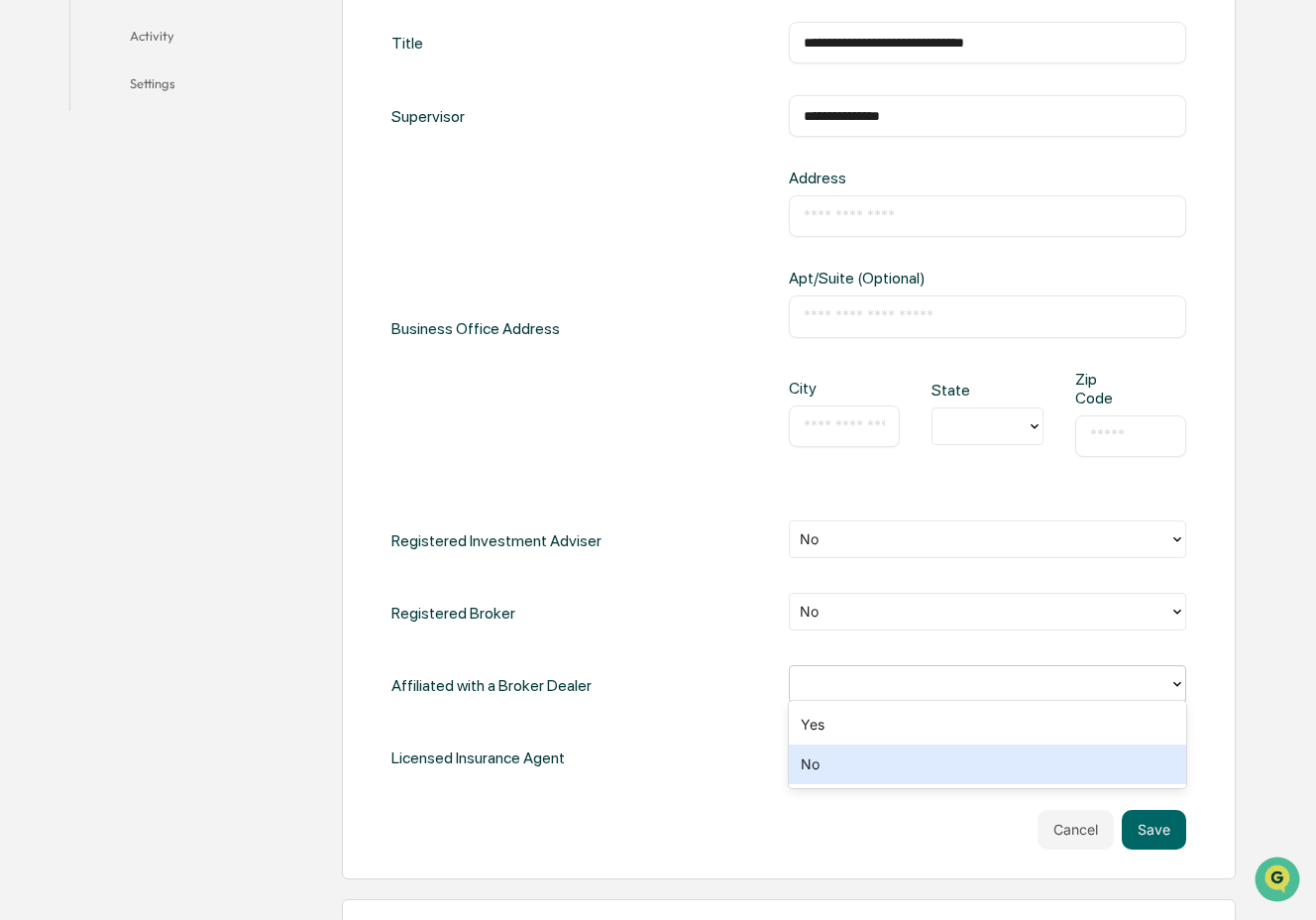 click on "No" at bounding box center [987, 764] 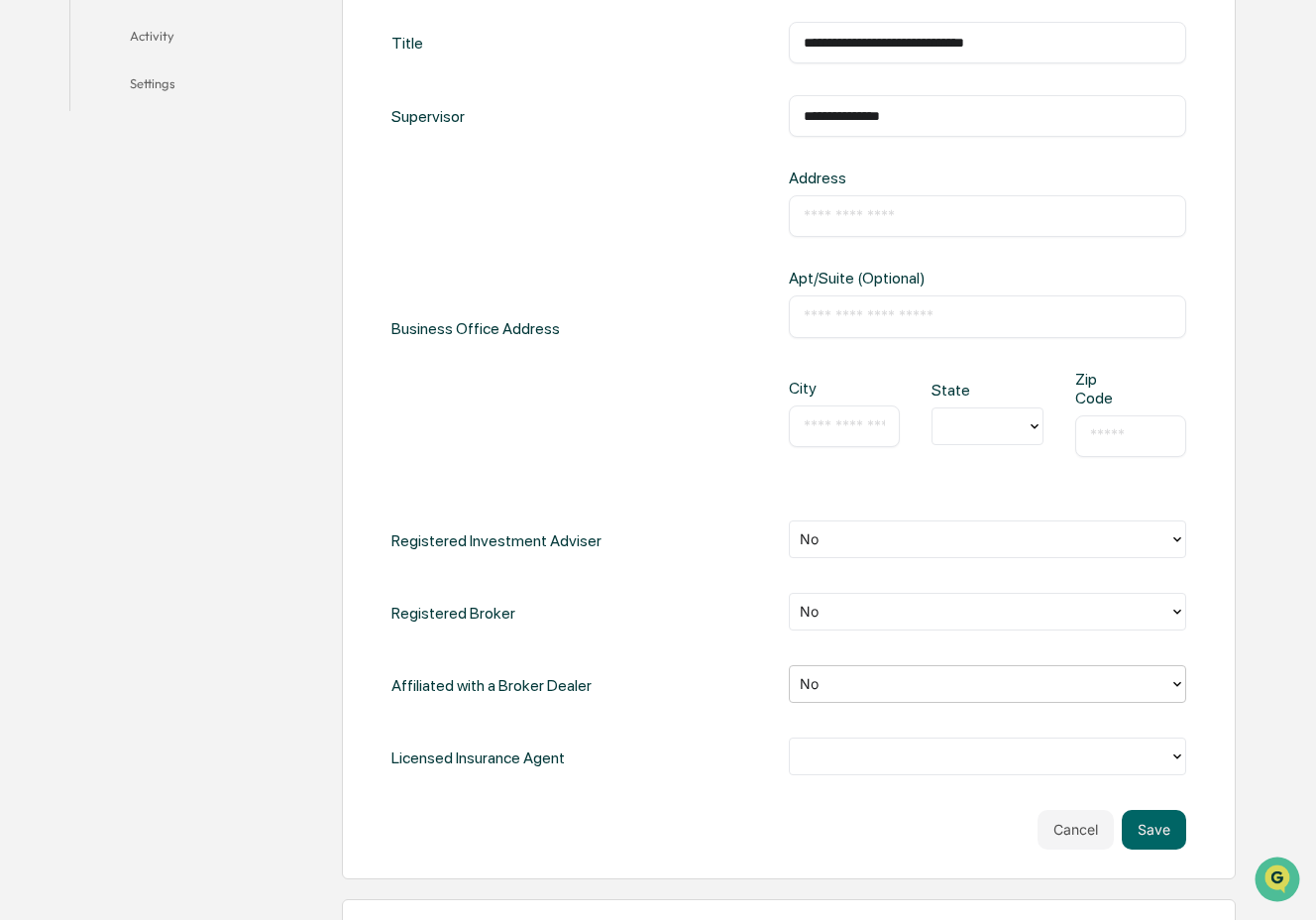 click at bounding box center [979, 755] 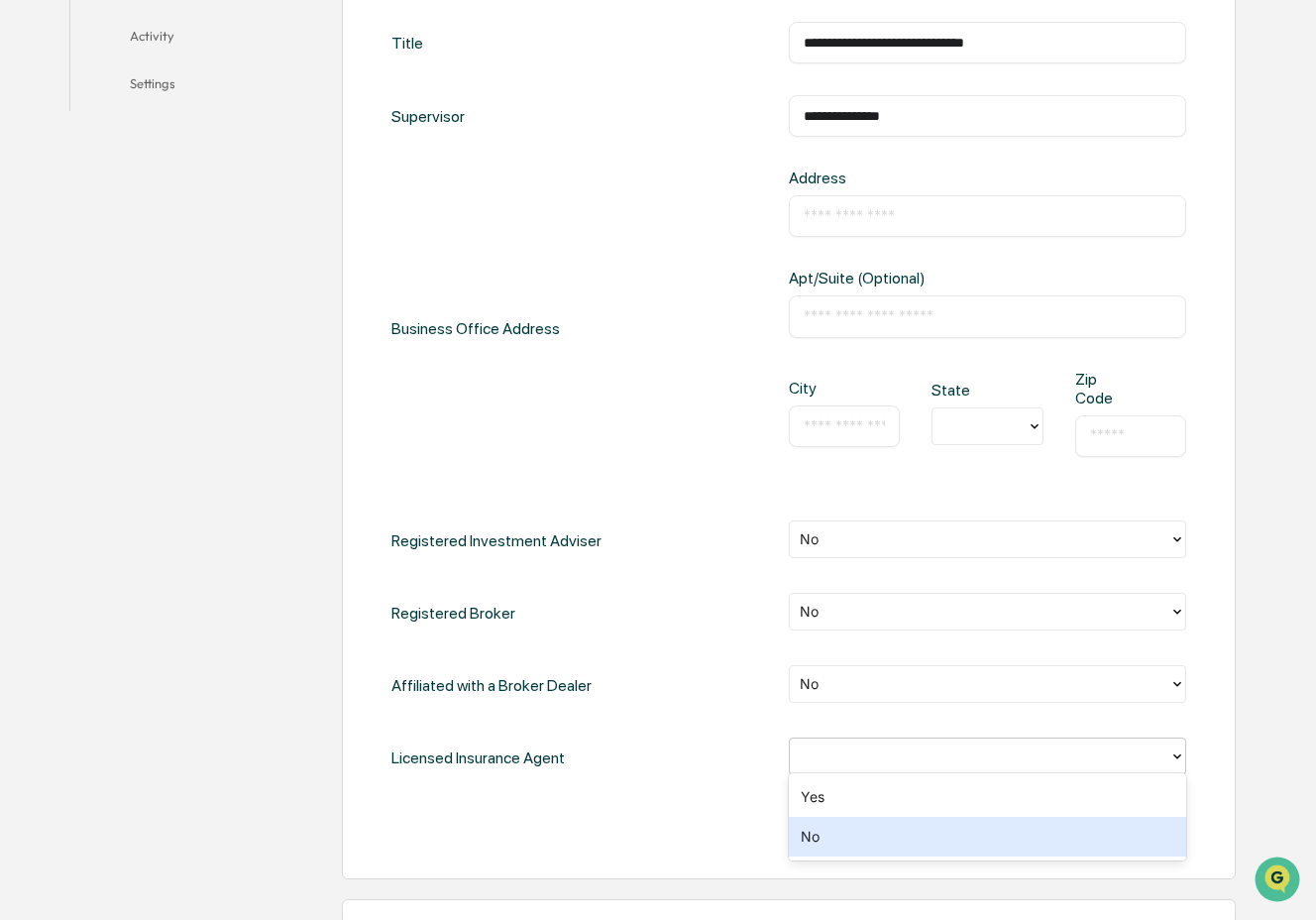 click on "No" at bounding box center [987, 837] 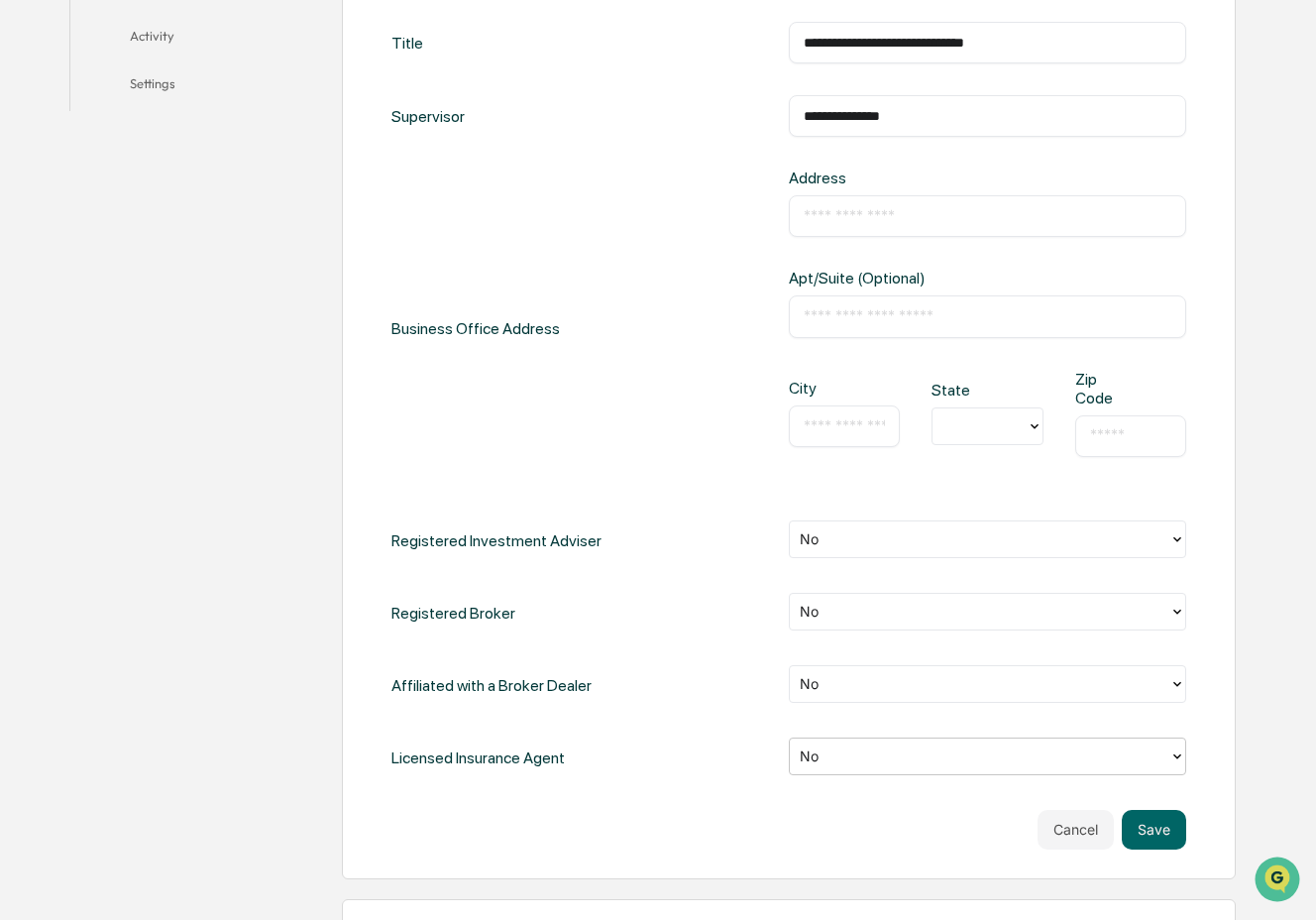 click on "Business Office Address Address ​ Apt/Suite (Optional) ​ City ​ State Zip Code ​" at bounding box center [789, 328] 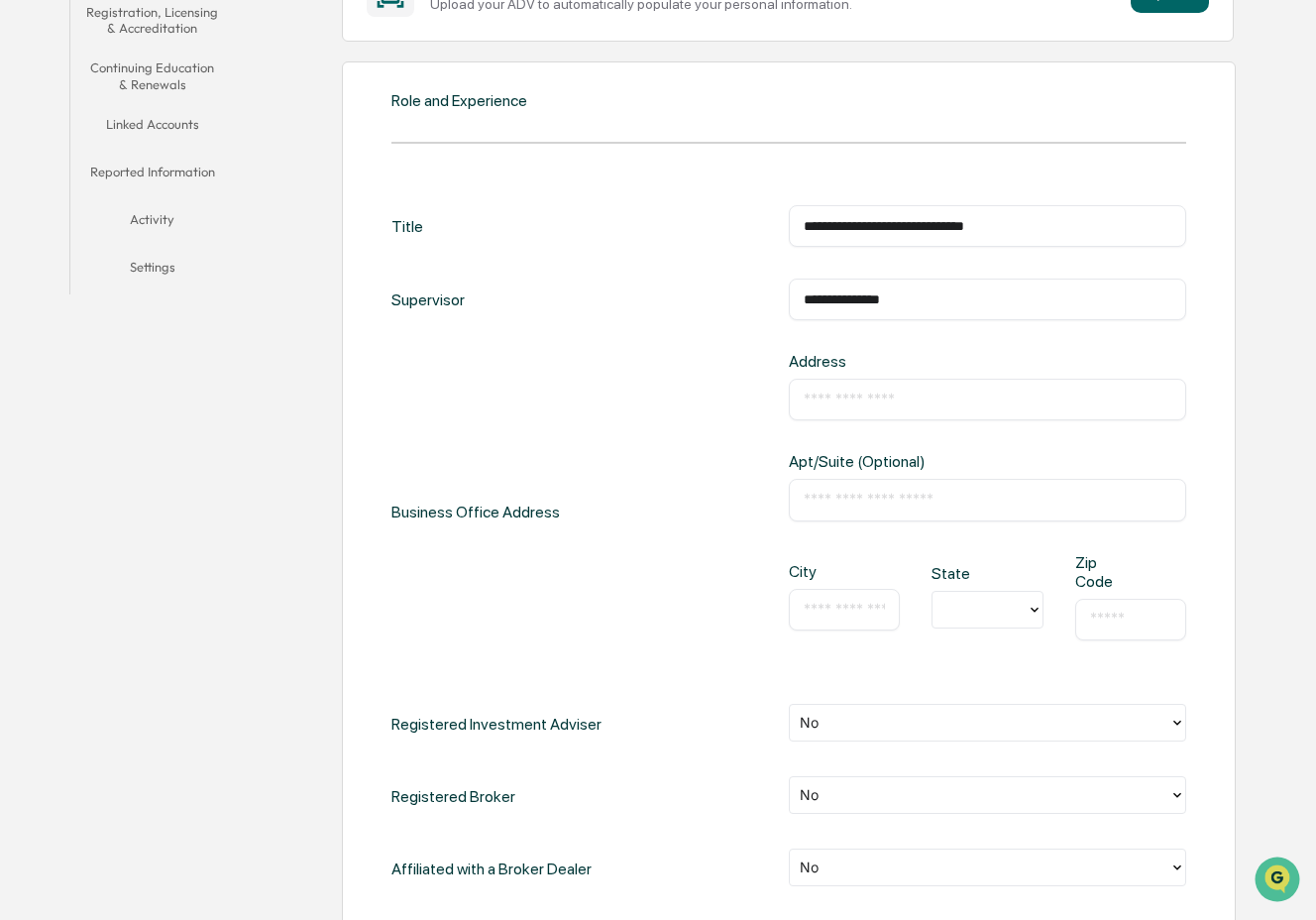 scroll, scrollTop: 401, scrollLeft: 0, axis: vertical 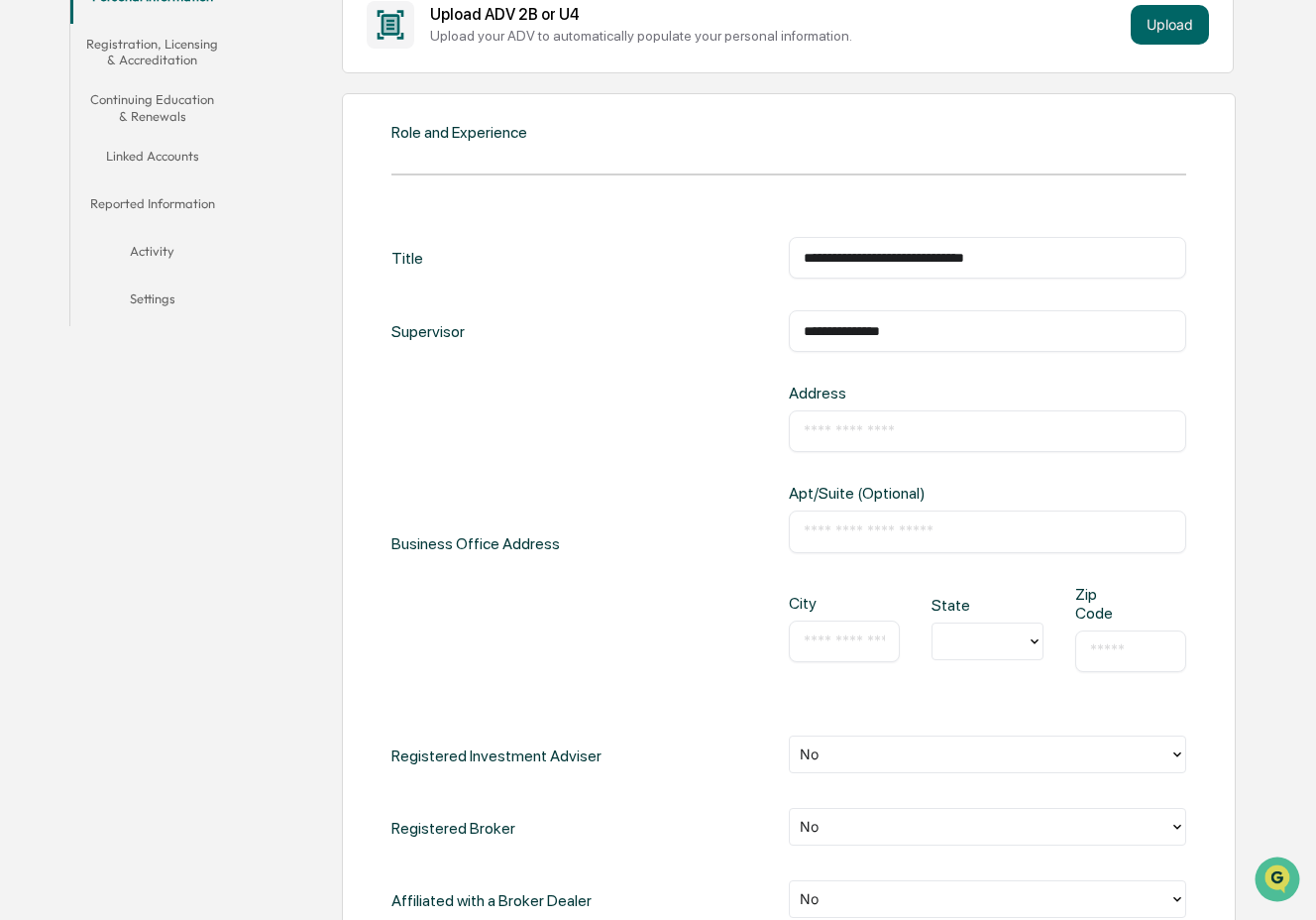 click at bounding box center [987, 431] 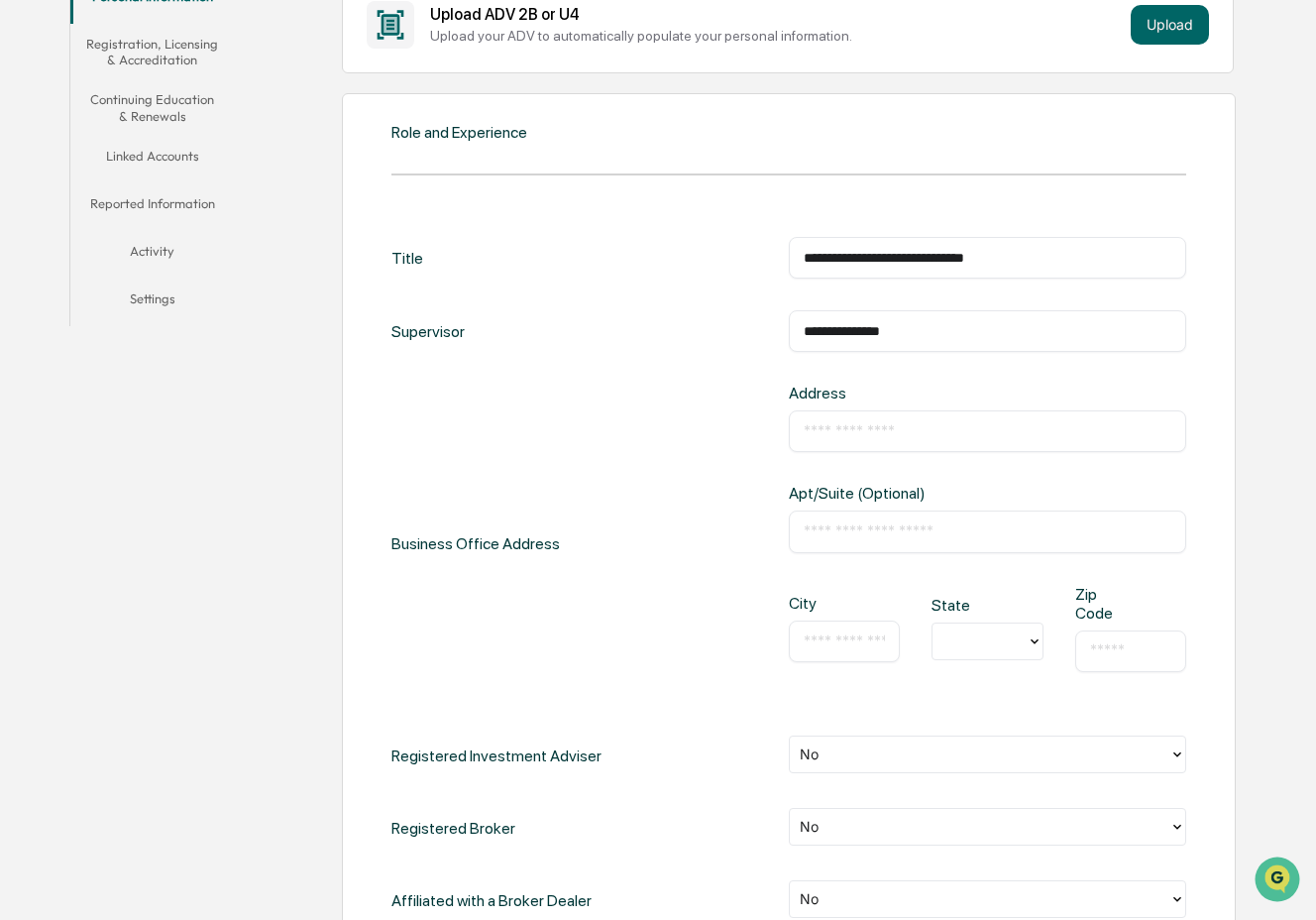 type on "**********" 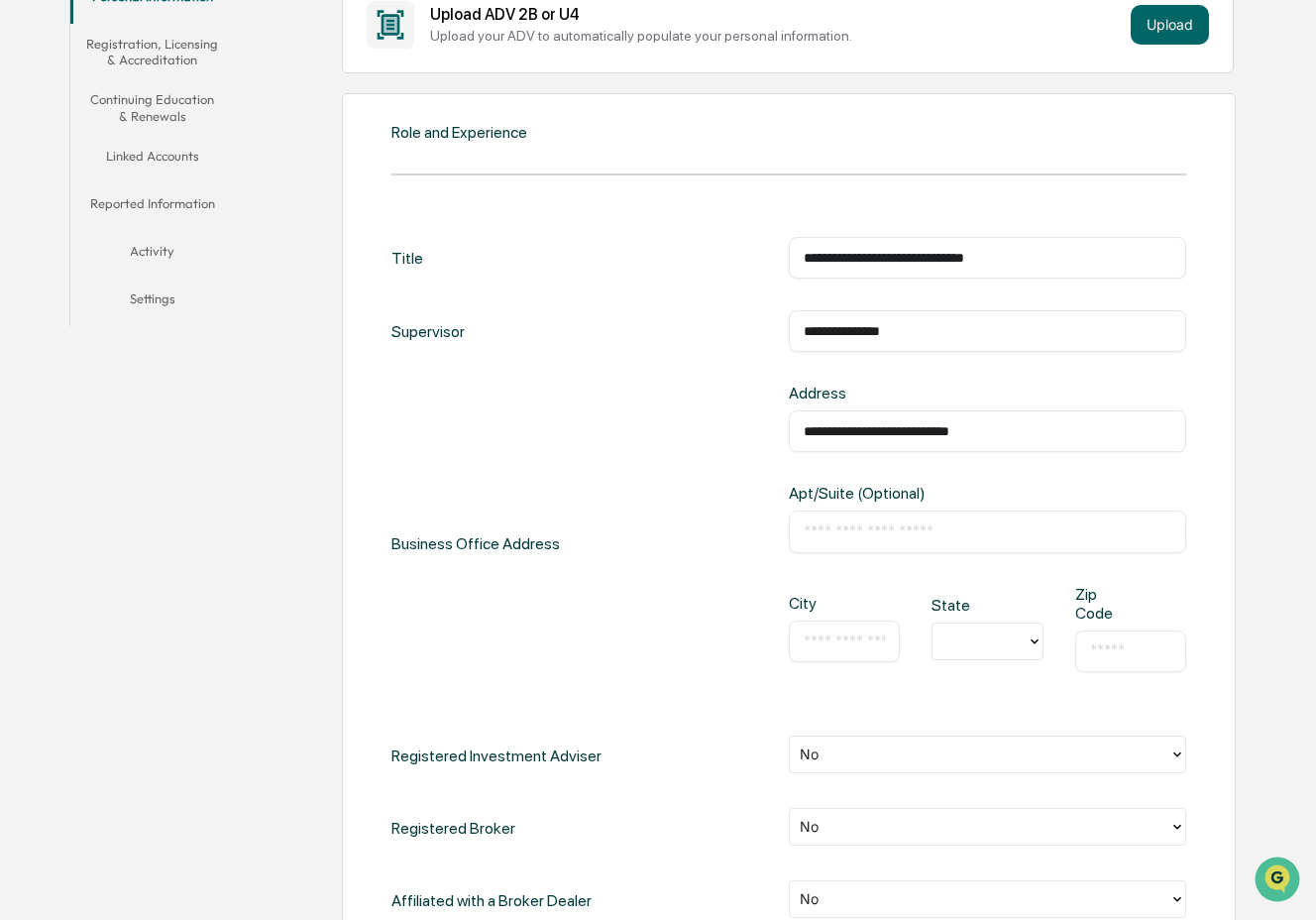 type on "**********" 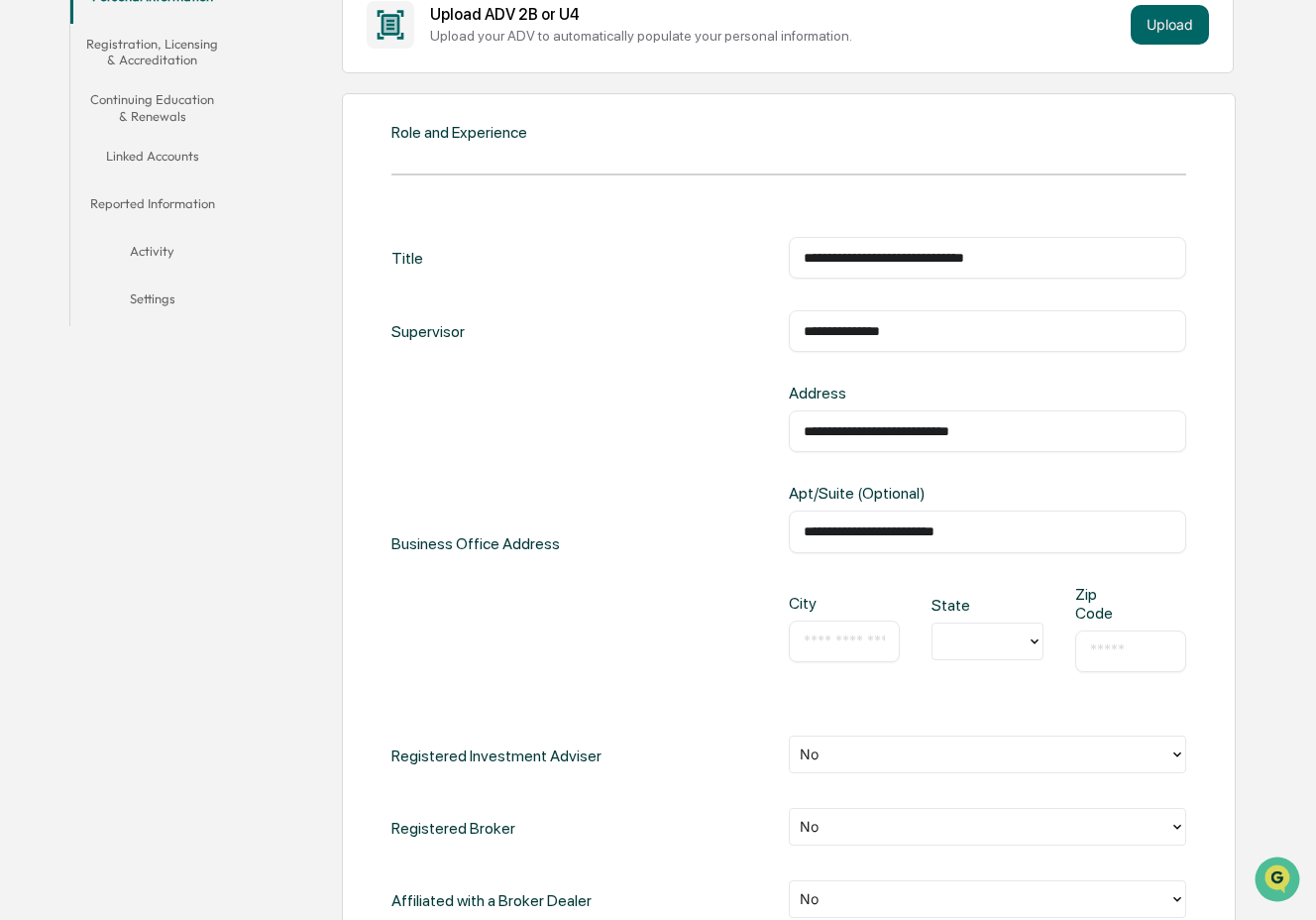 type on "*****" 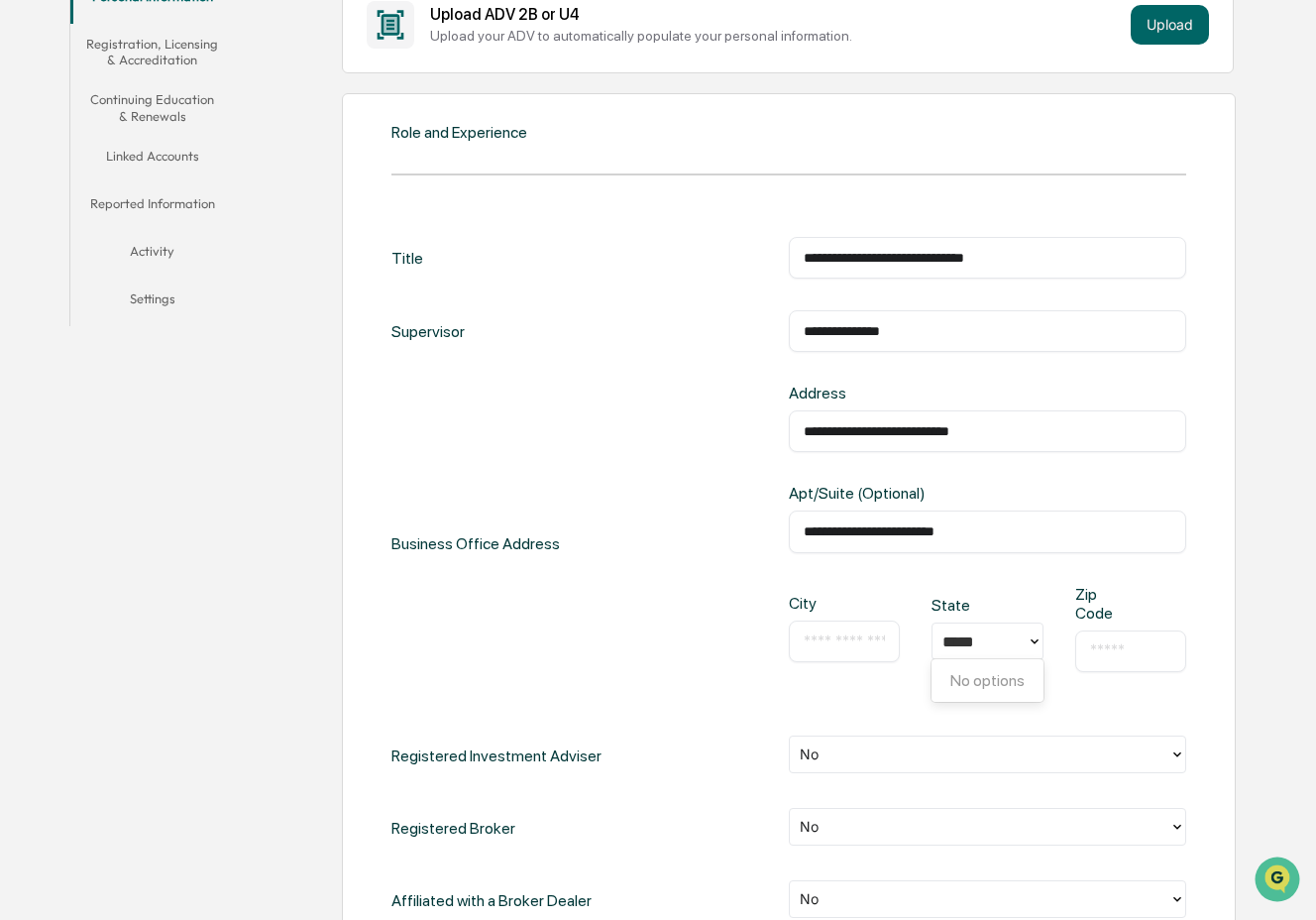 click at bounding box center [1131, 651] 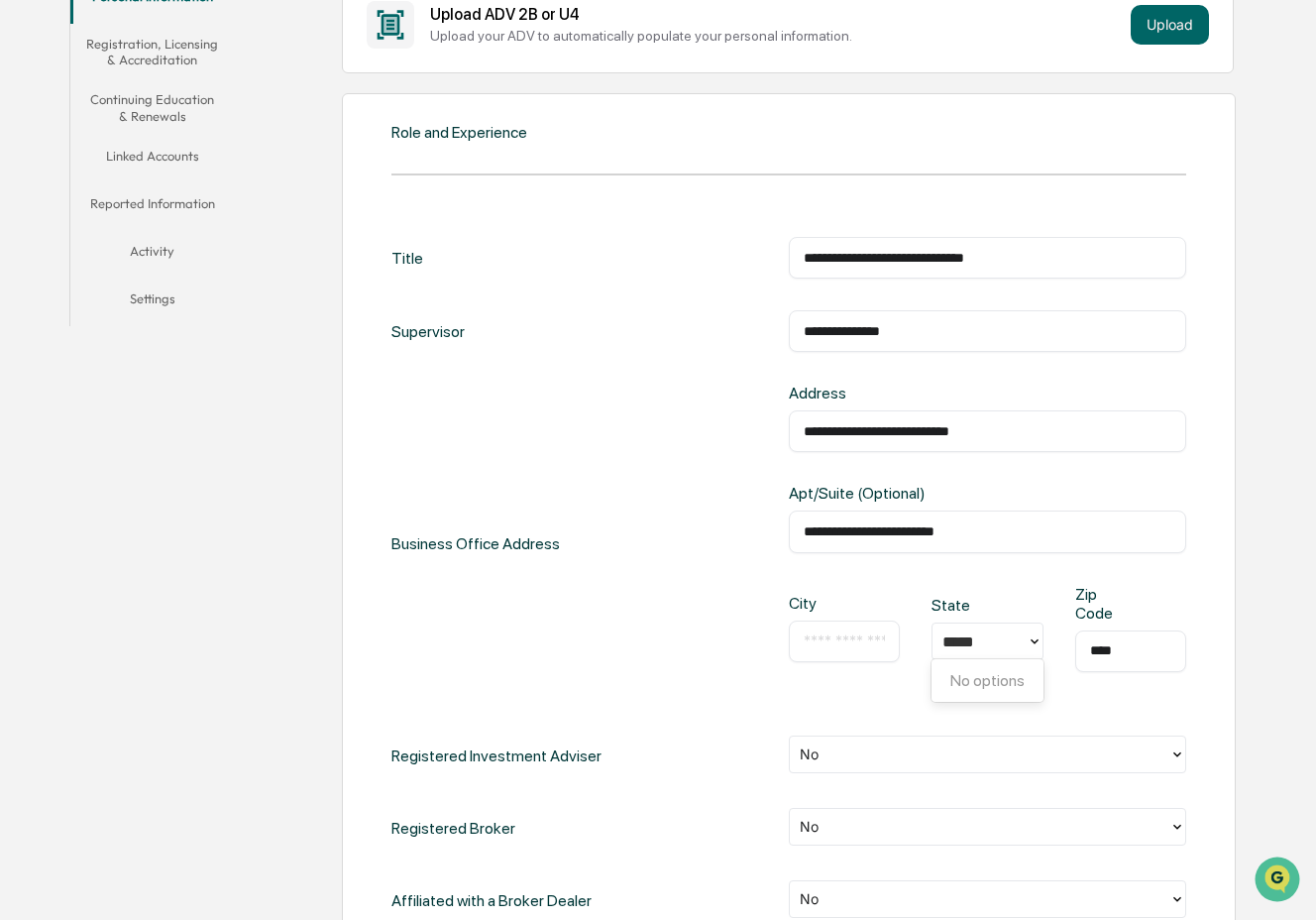 type on "****" 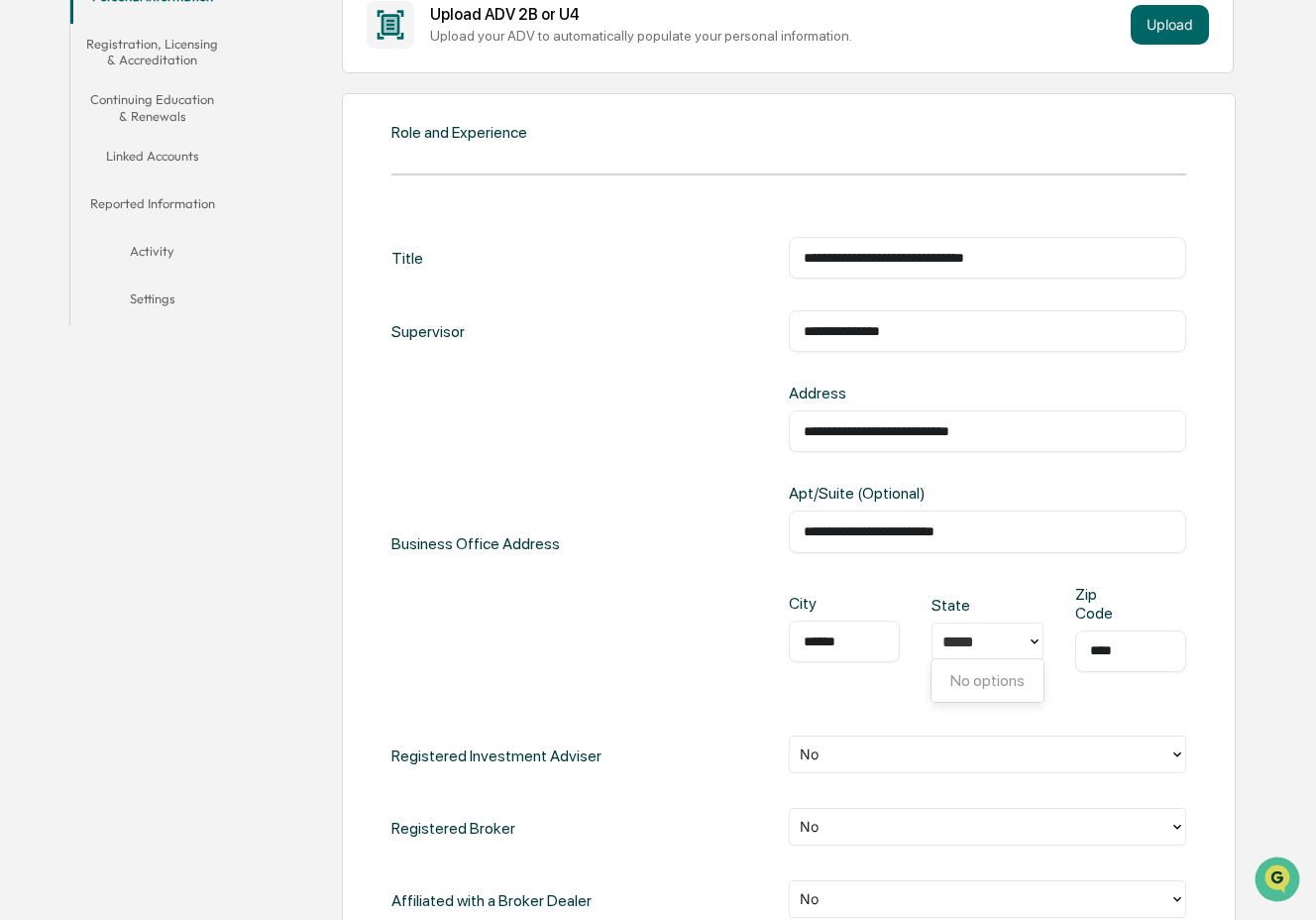 type on "******" 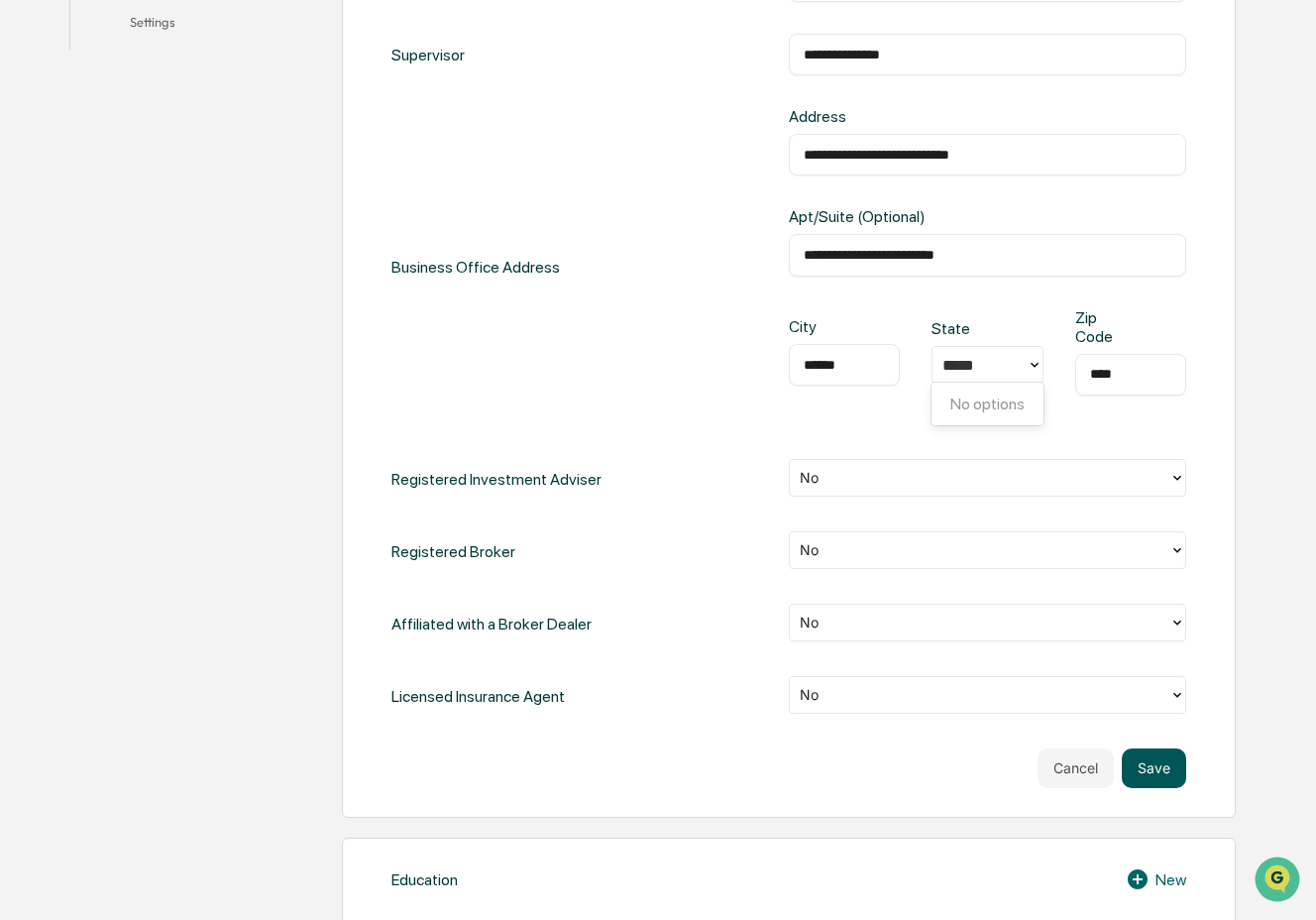 click on "Save" at bounding box center [1153, 768] 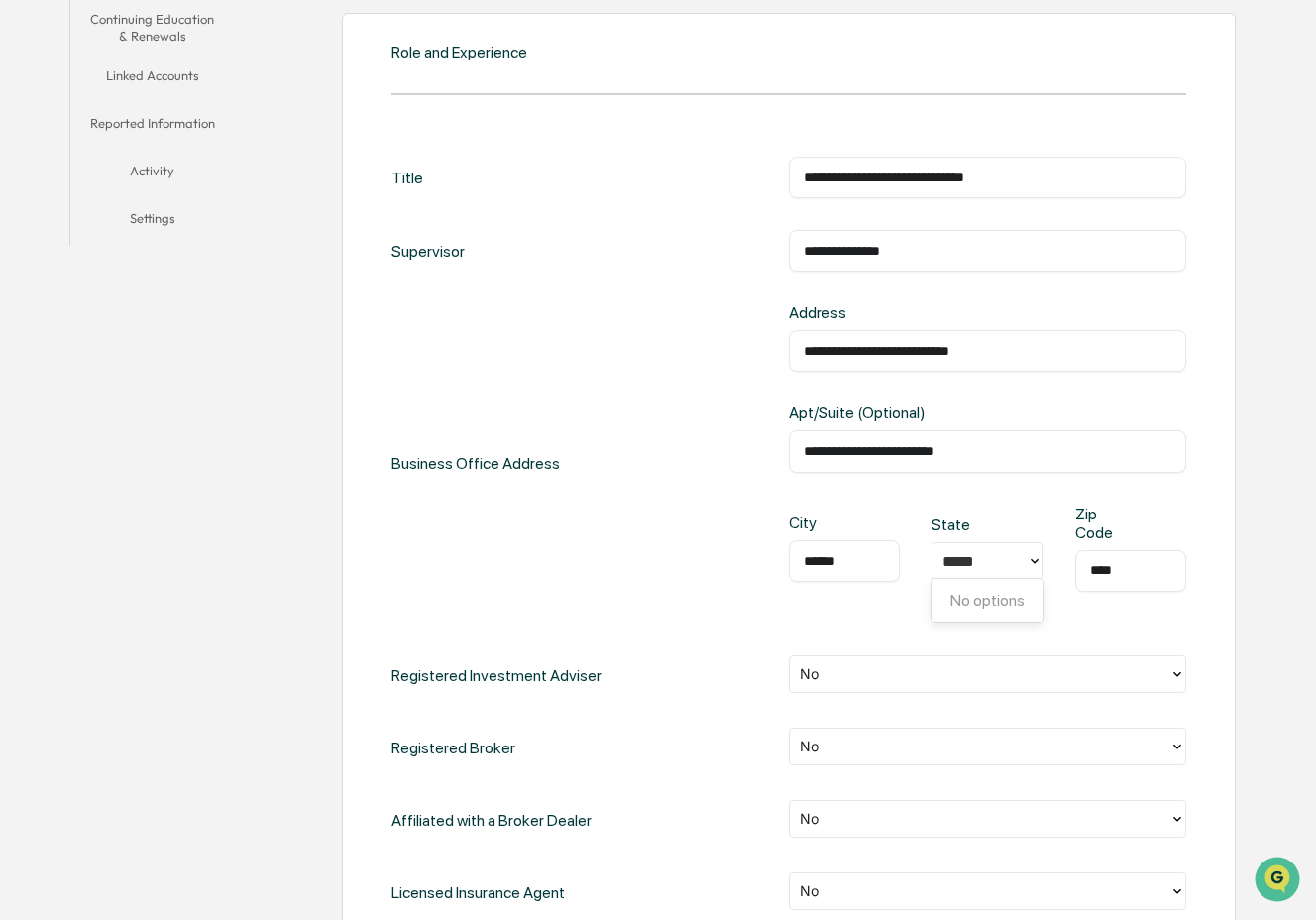 scroll, scrollTop: 410, scrollLeft: 0, axis: vertical 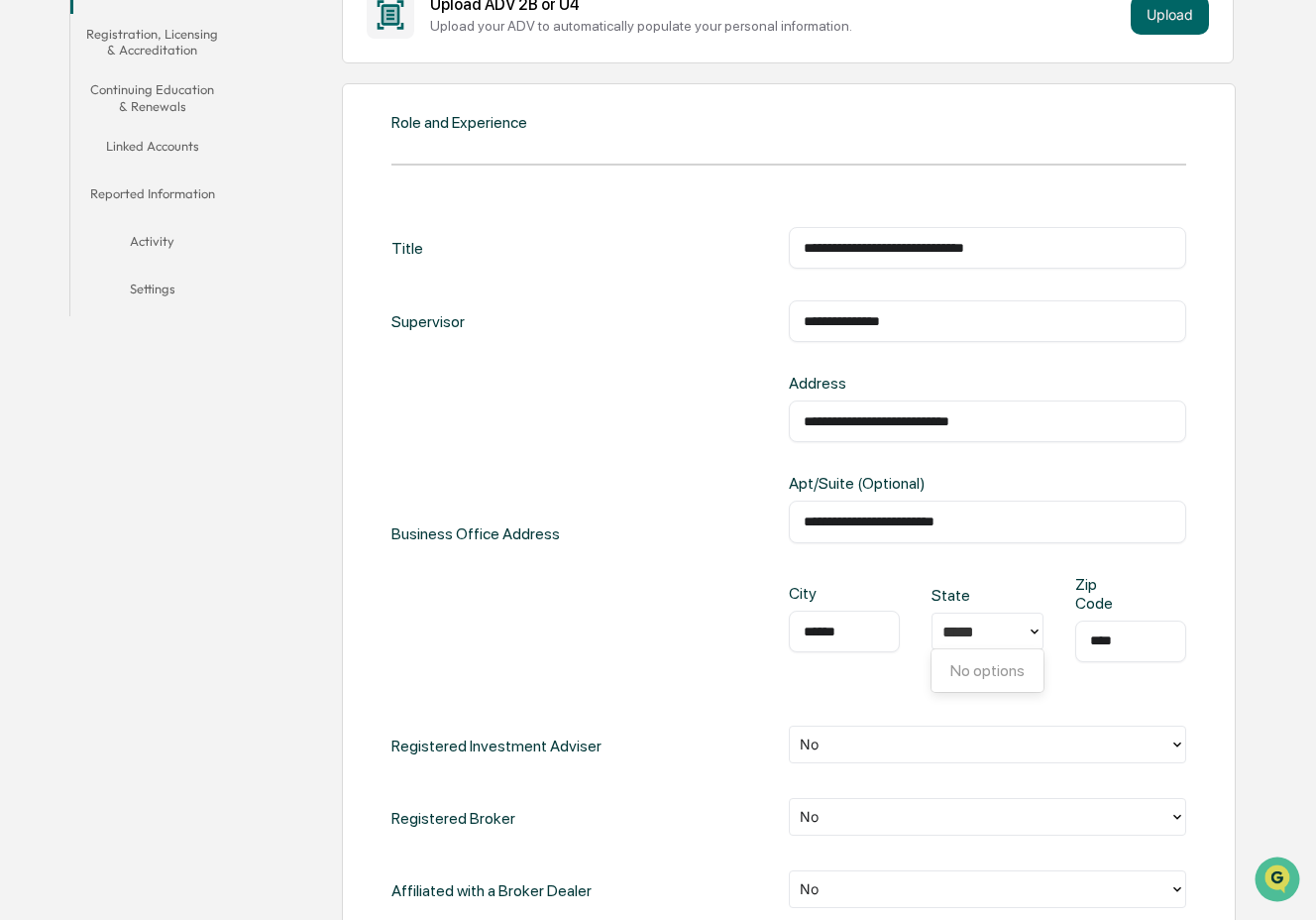 click on "**********" at bounding box center [789, 533] 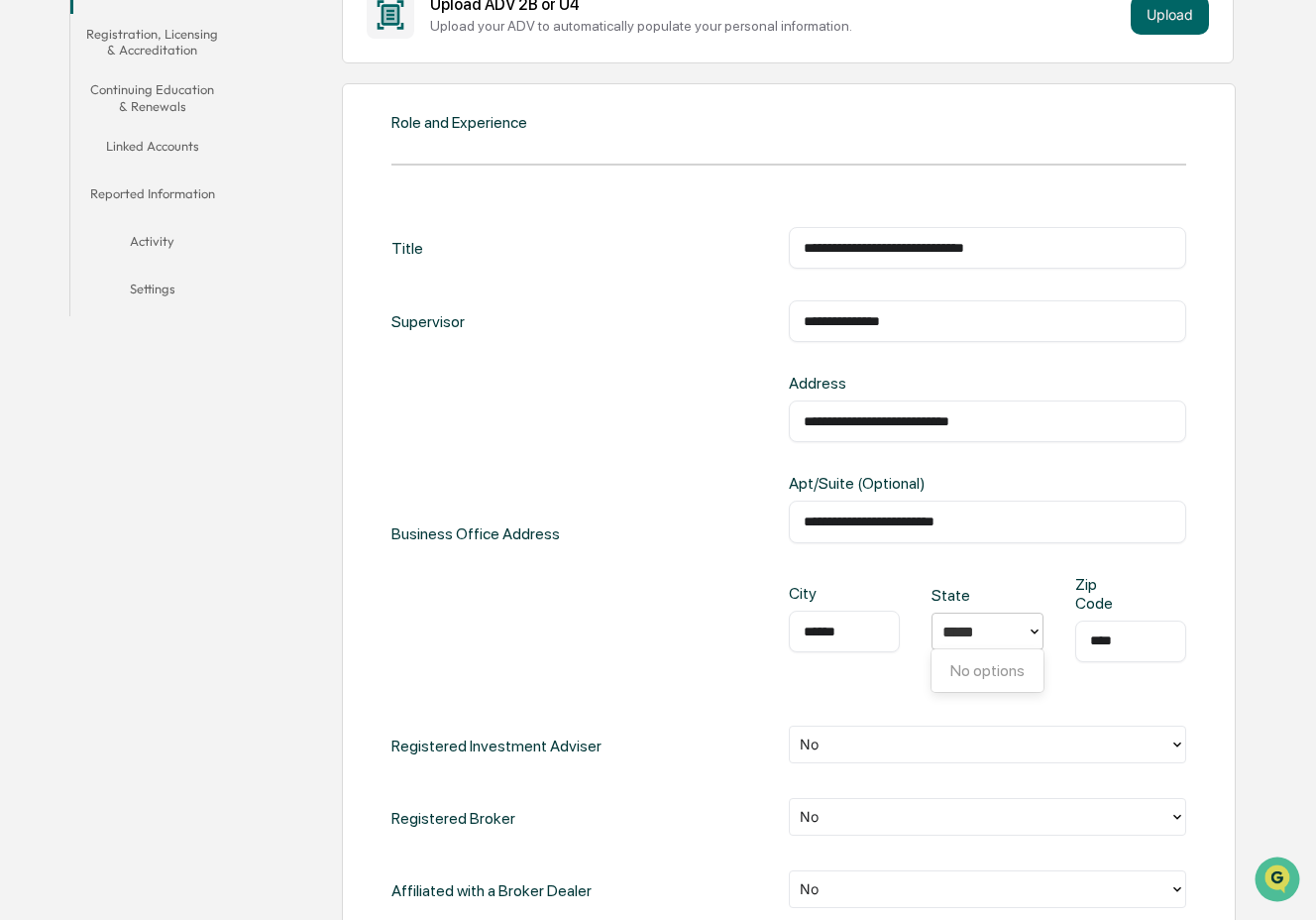 click on "No options" at bounding box center (987, 670) 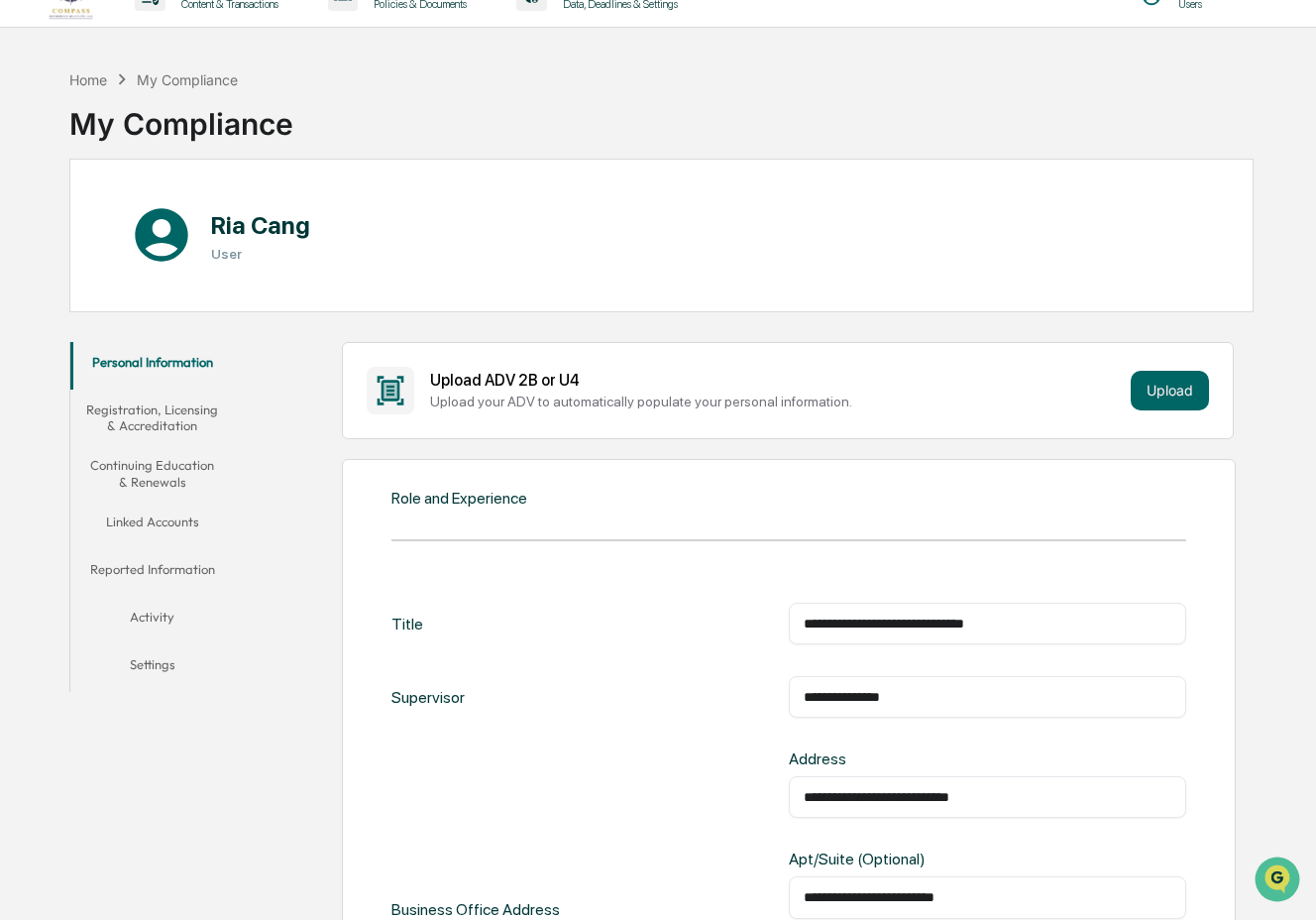 scroll, scrollTop: 28, scrollLeft: 0, axis: vertical 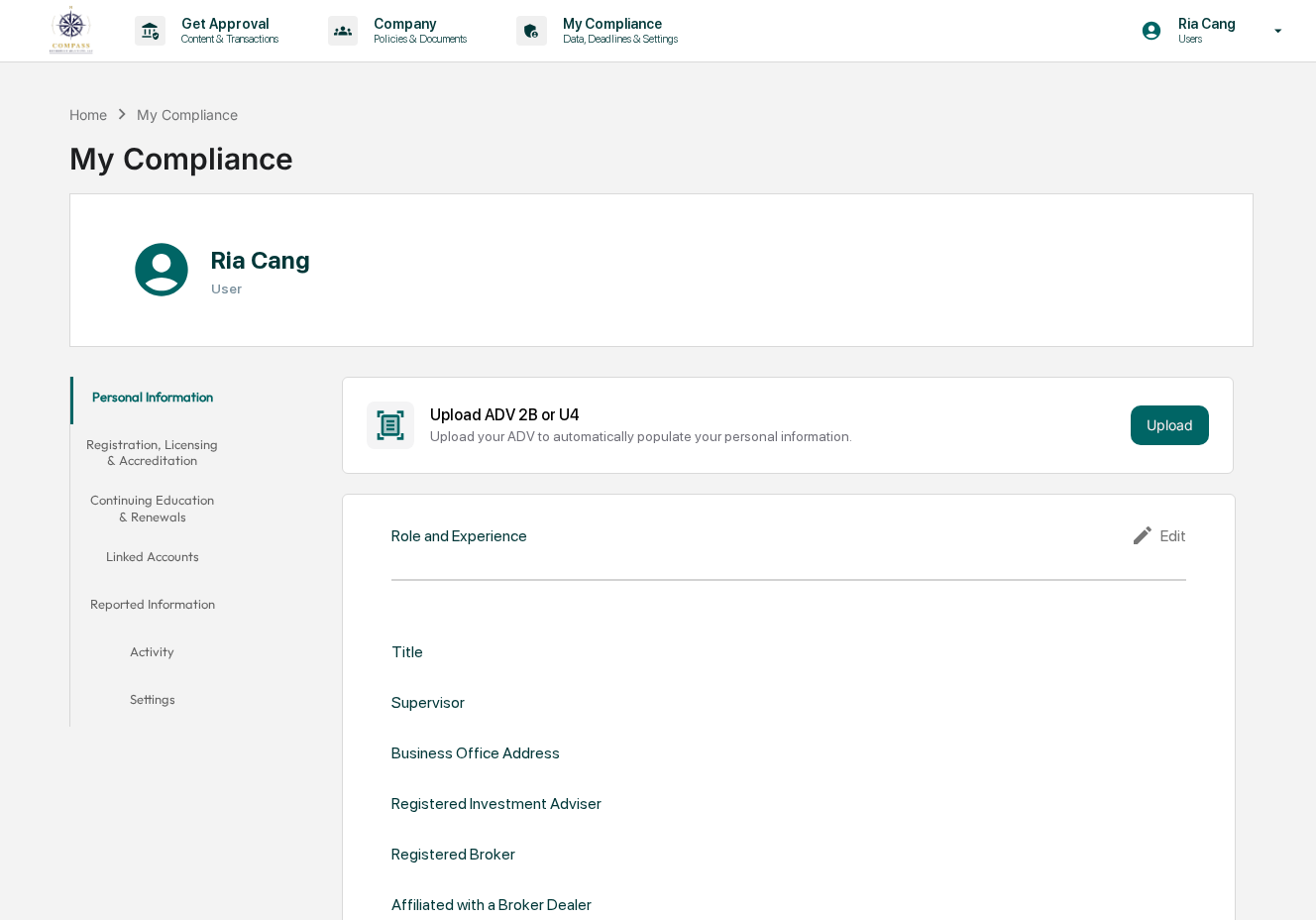 click on "Continuing Education & Renewals" at bounding box center [153, 508] 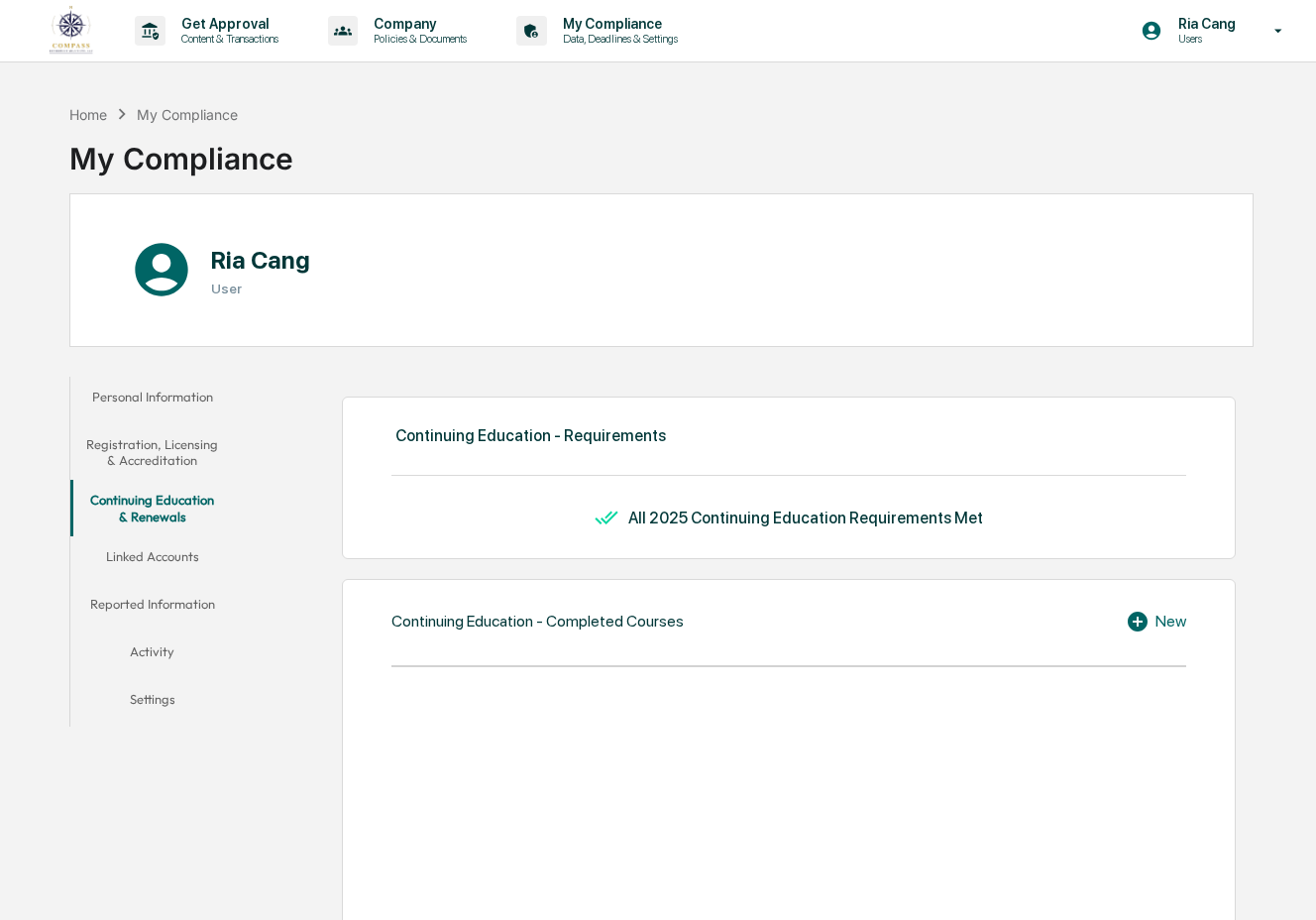 click on "Reported Information" at bounding box center (153, 608) 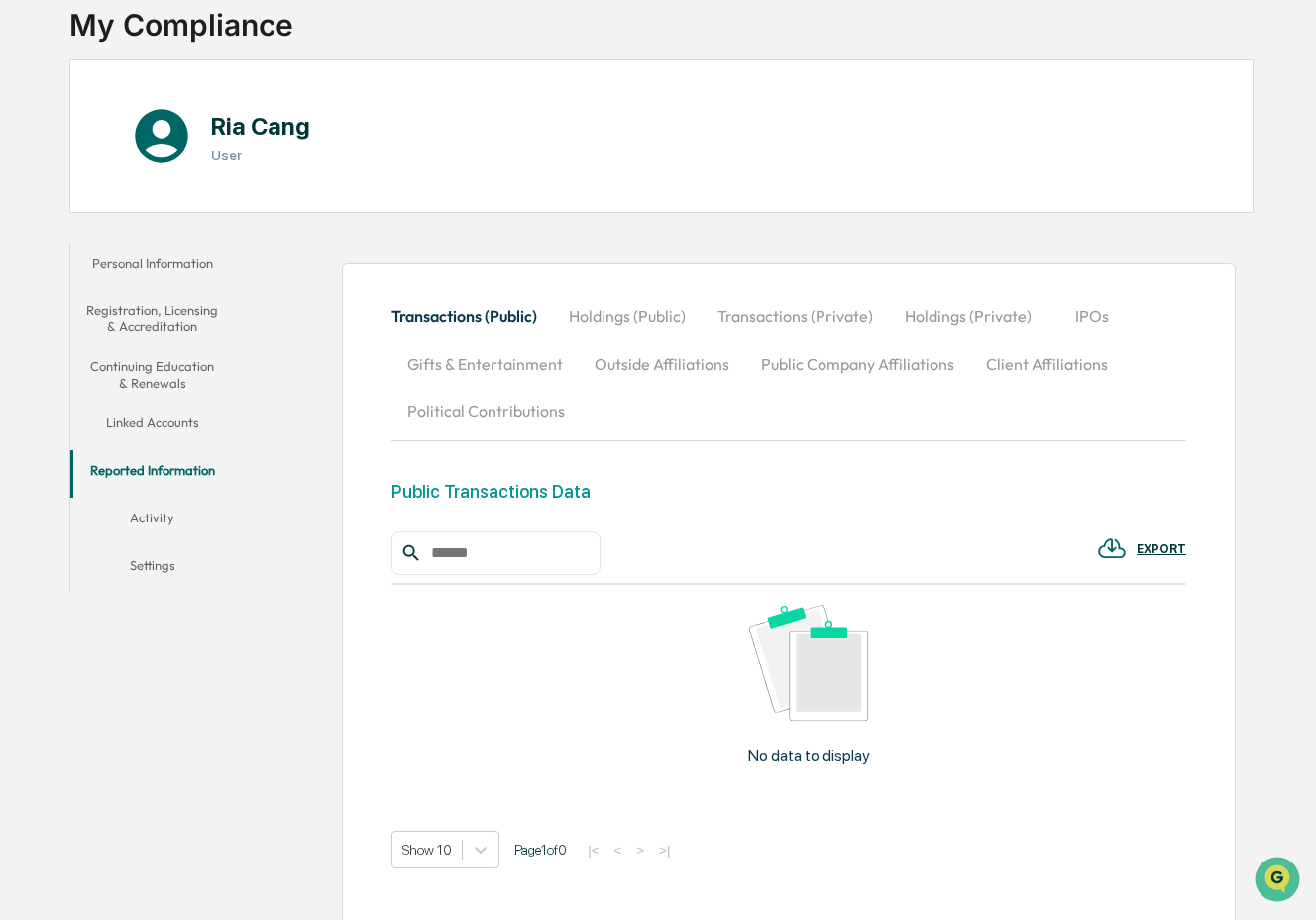 scroll, scrollTop: 201, scrollLeft: 0, axis: vertical 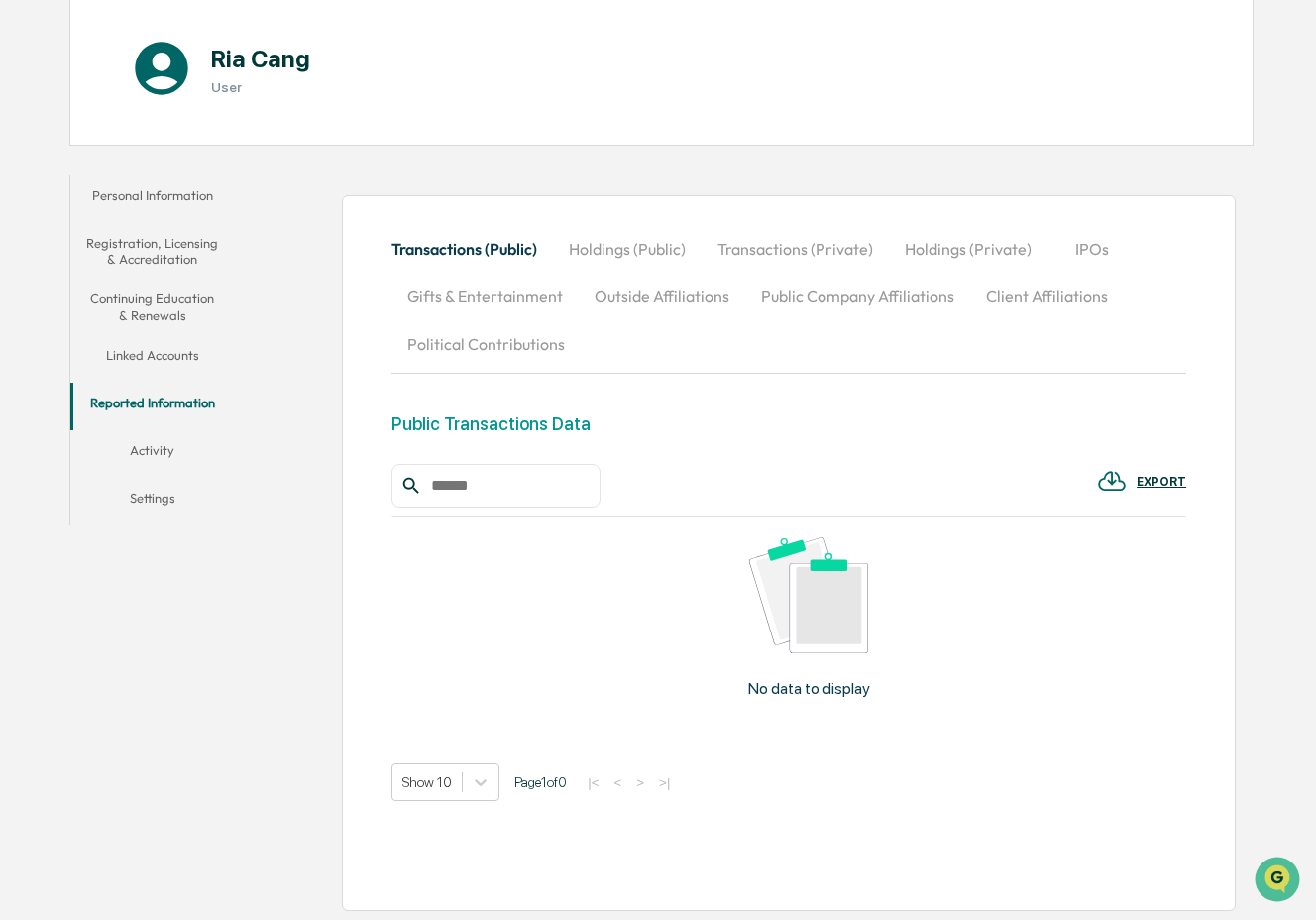 click on "Activity" at bounding box center (153, 454) 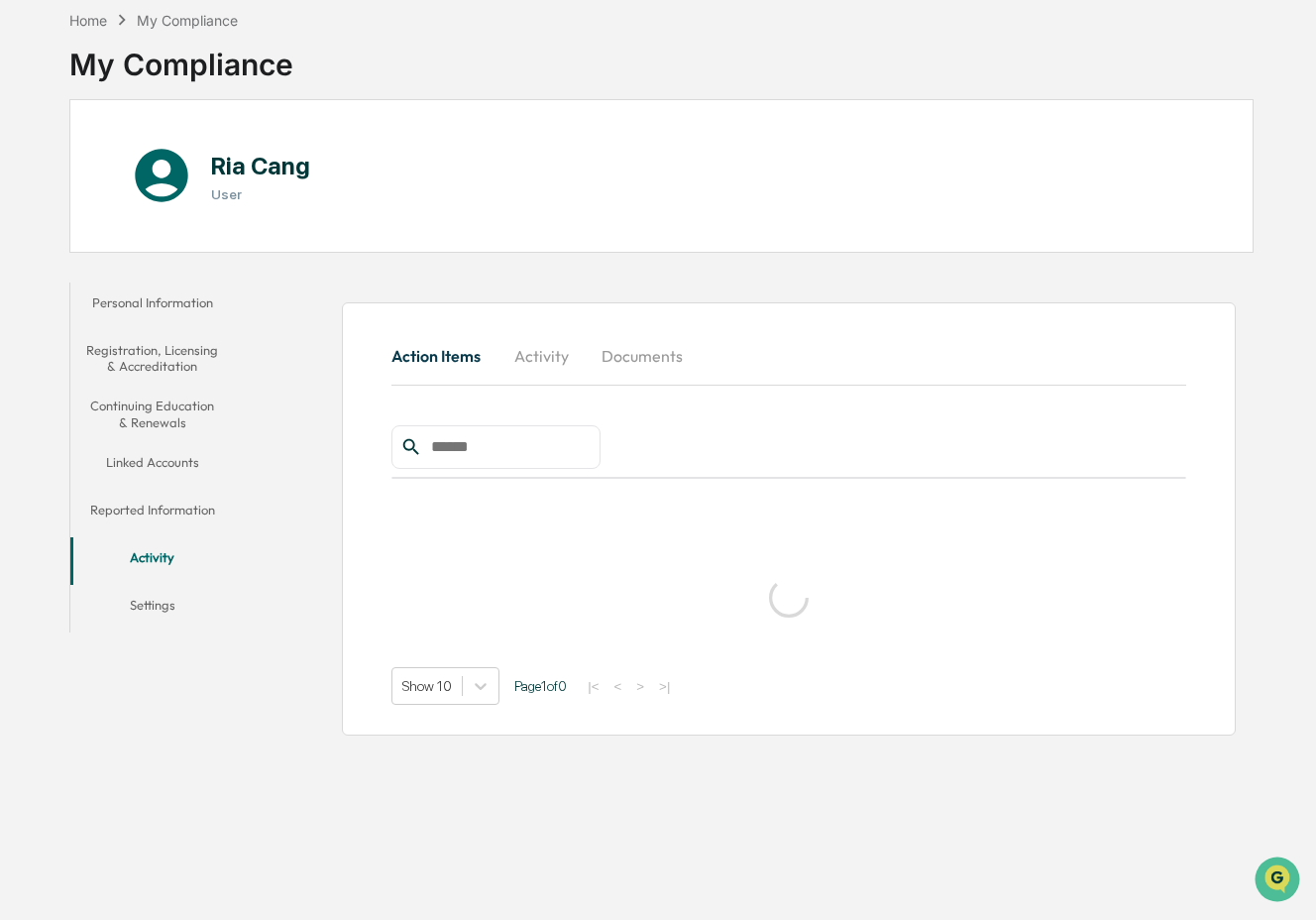 scroll, scrollTop: 94, scrollLeft: 0, axis: vertical 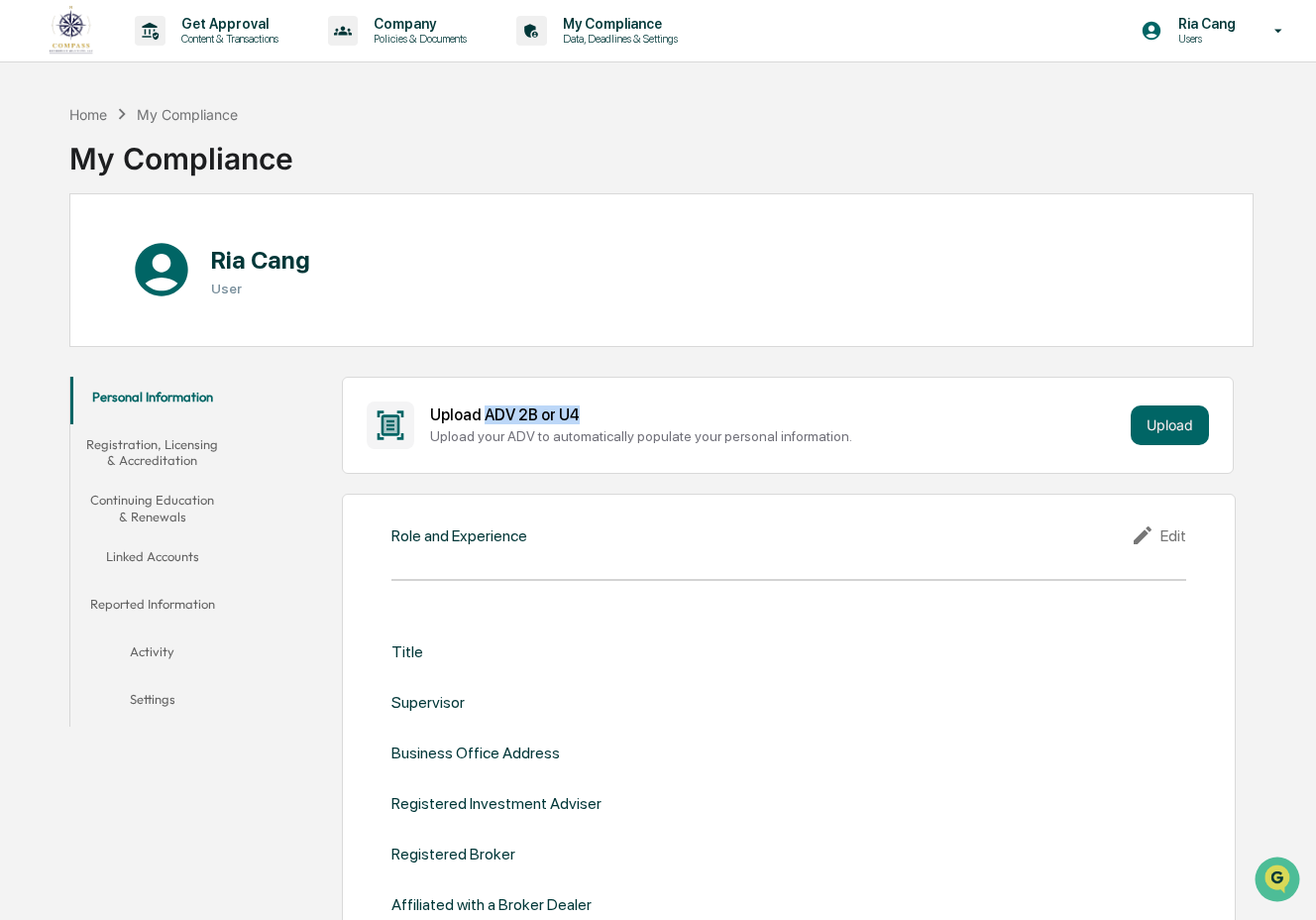 drag, startPoint x: 490, startPoint y: 412, endPoint x: 589, endPoint y: 413, distance: 99.005 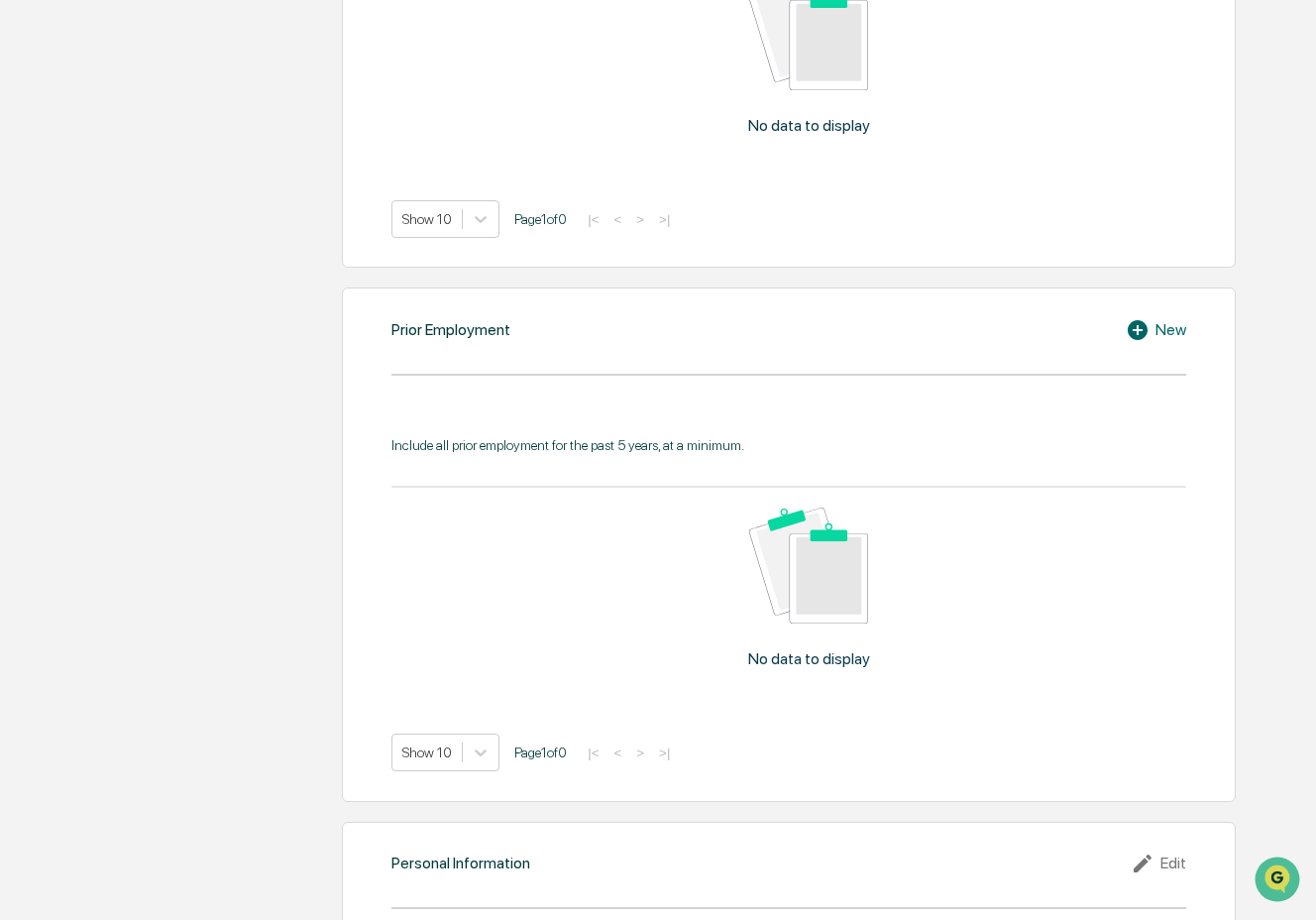 scroll, scrollTop: 1524, scrollLeft: 0, axis: vertical 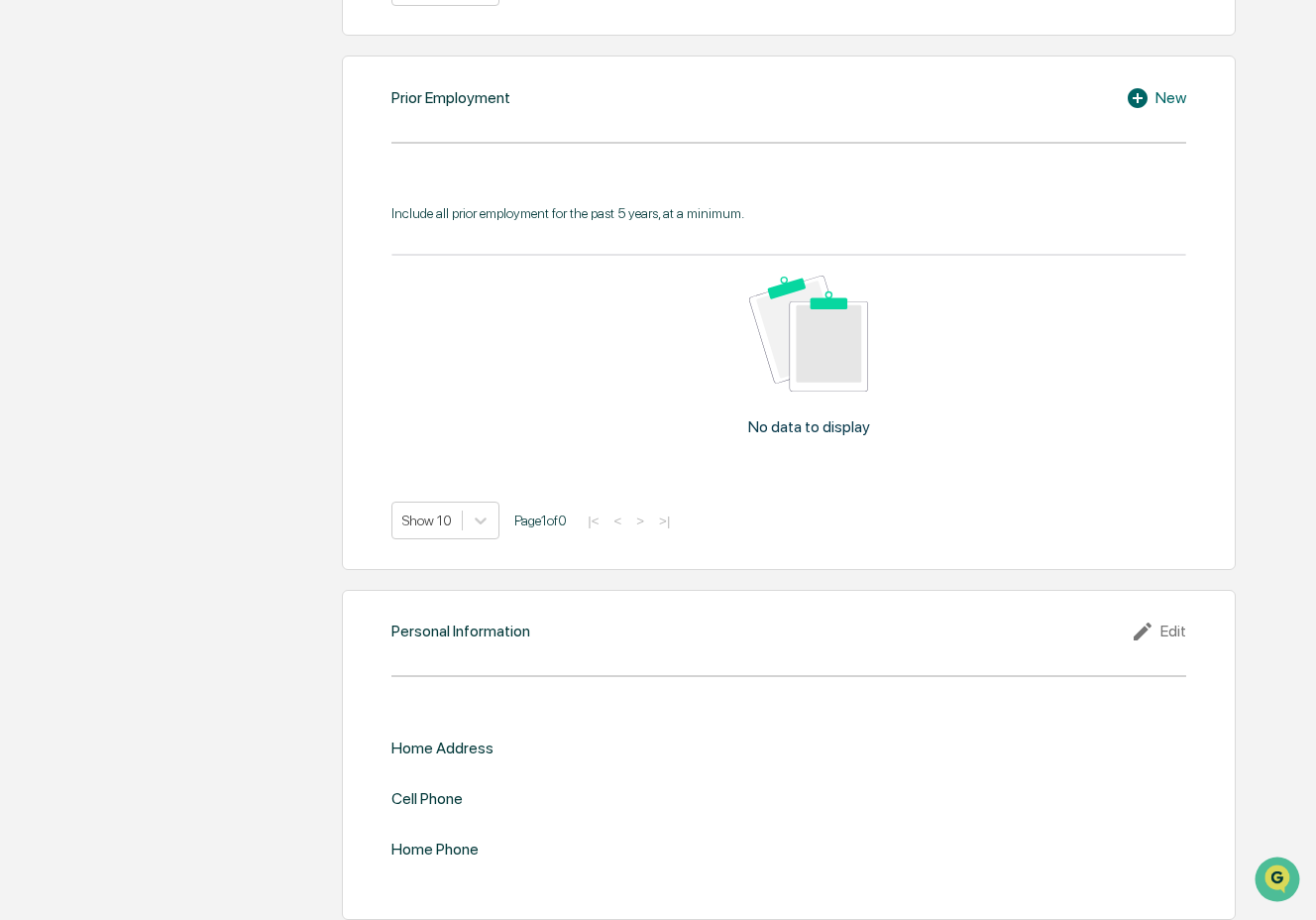 click on "Home Address" at bounding box center (442, 748) 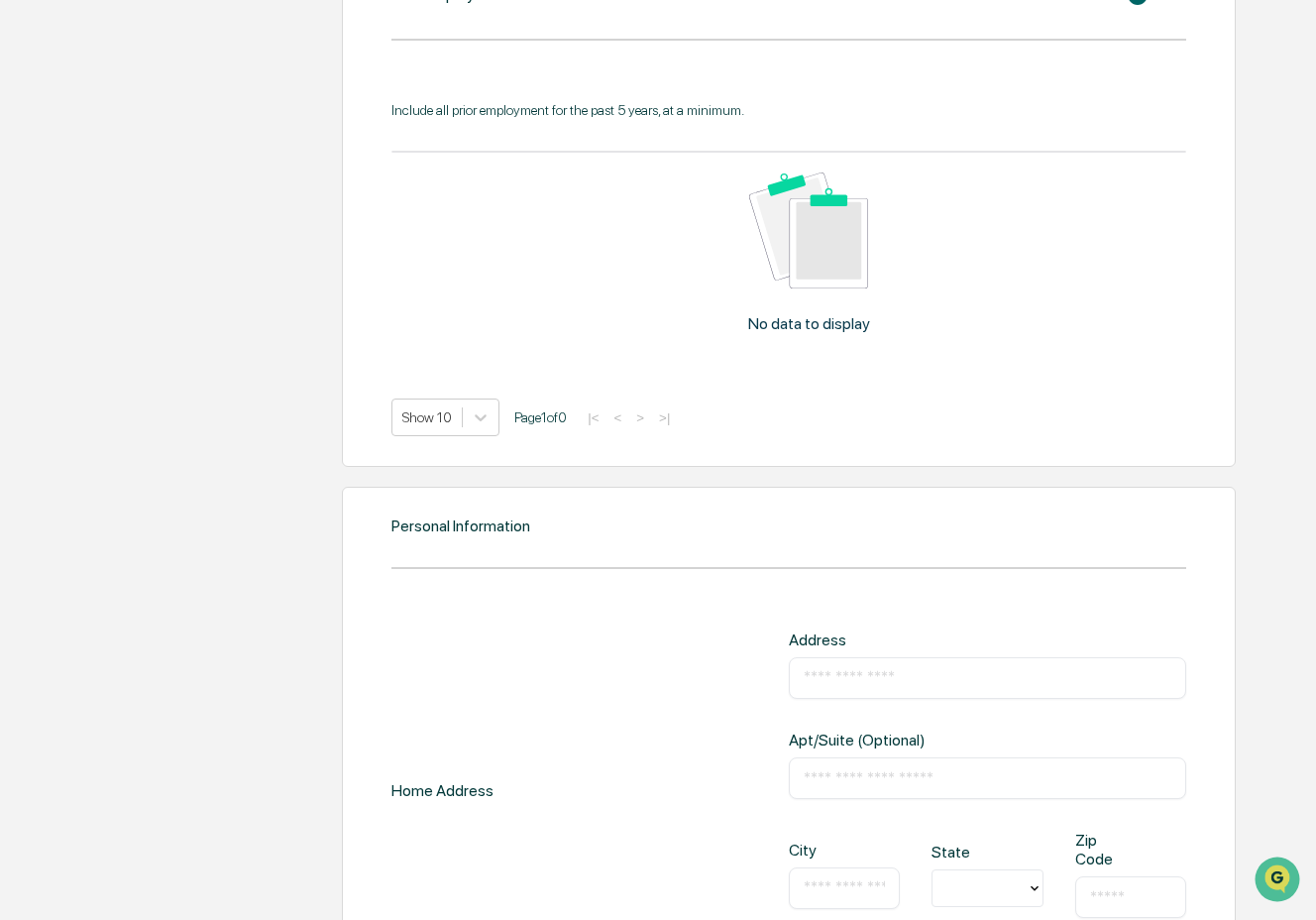 scroll, scrollTop: 1657, scrollLeft: 0, axis: vertical 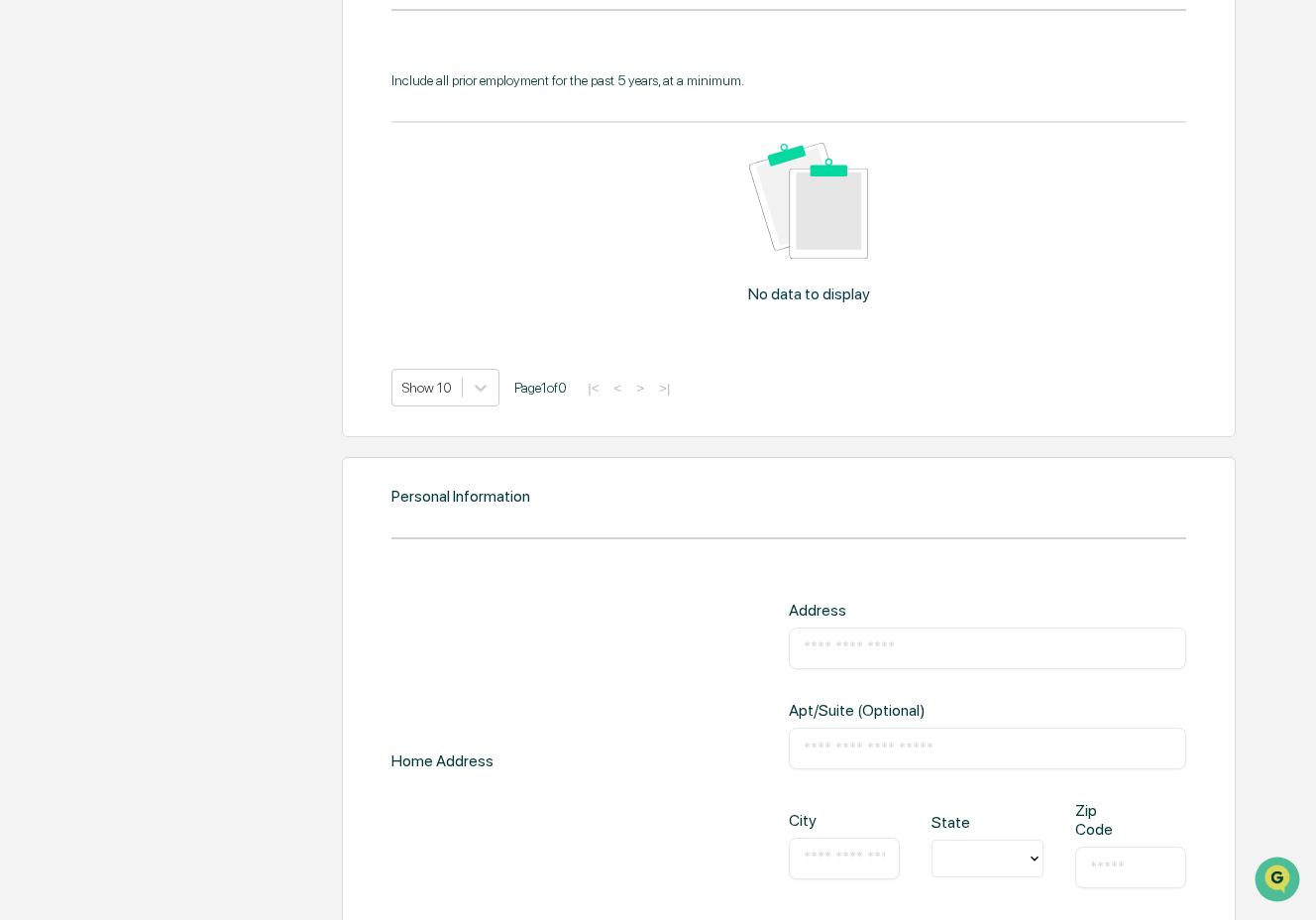 click at bounding box center (987, 648) 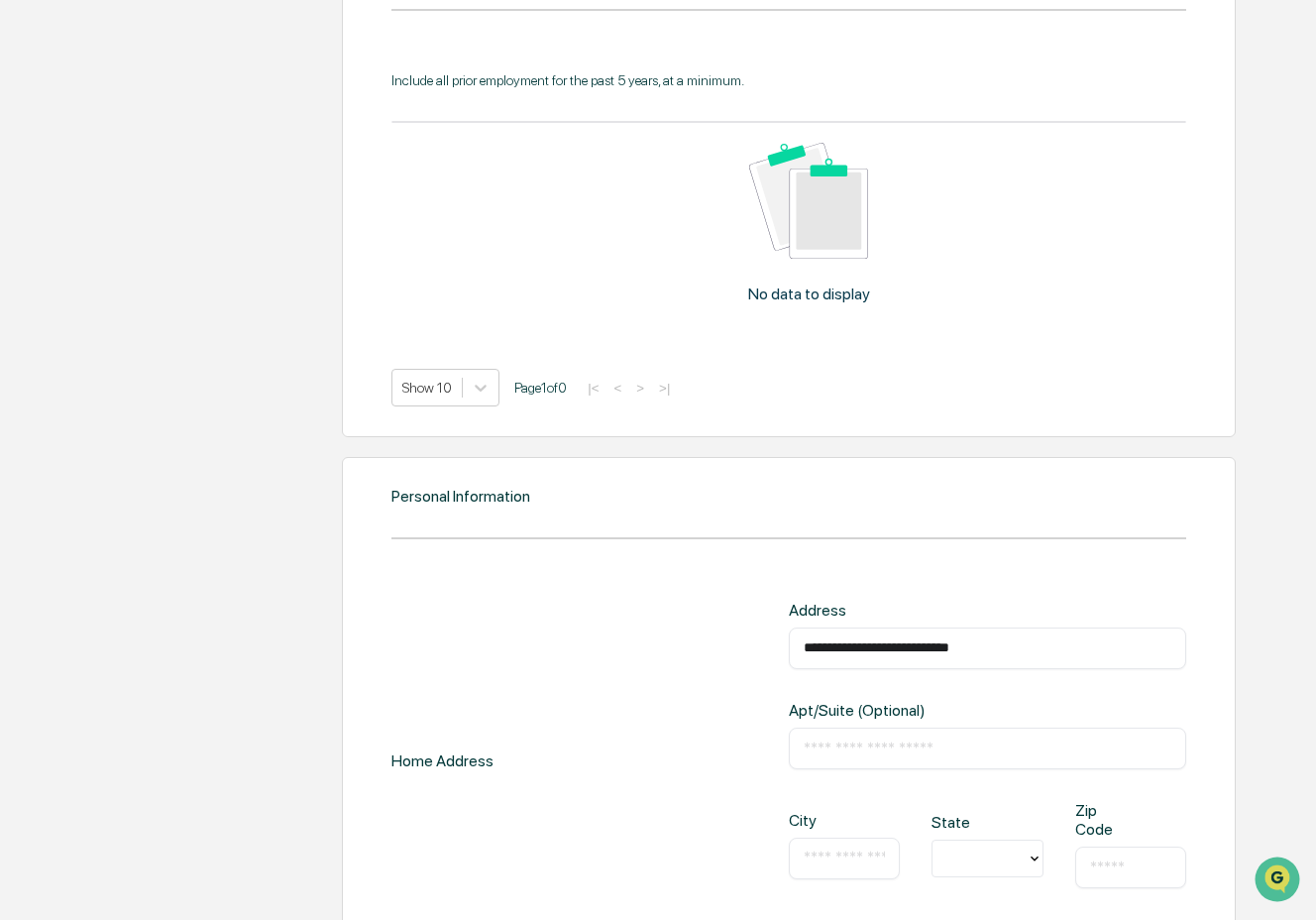 type on "**********" 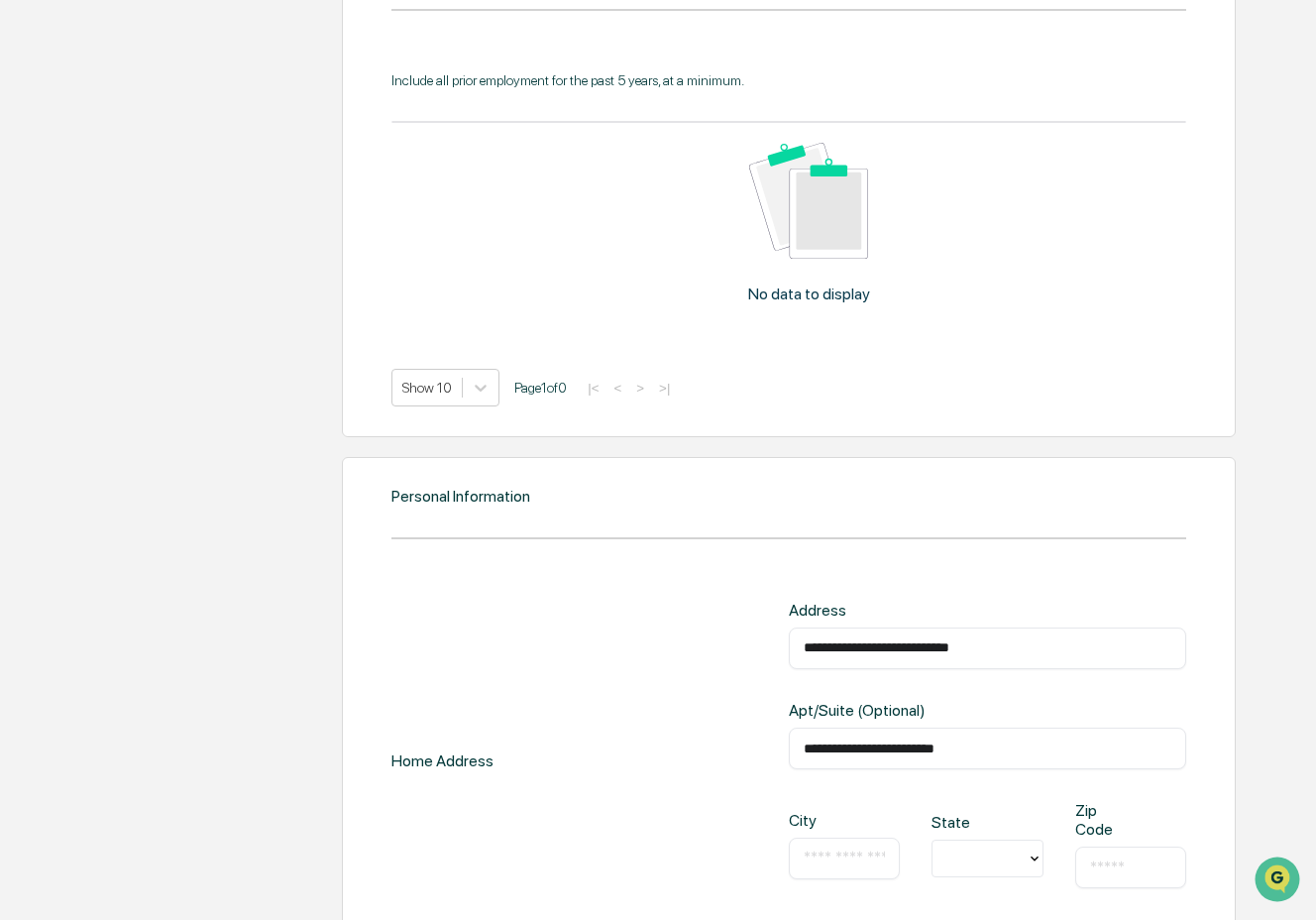 type on "*****" 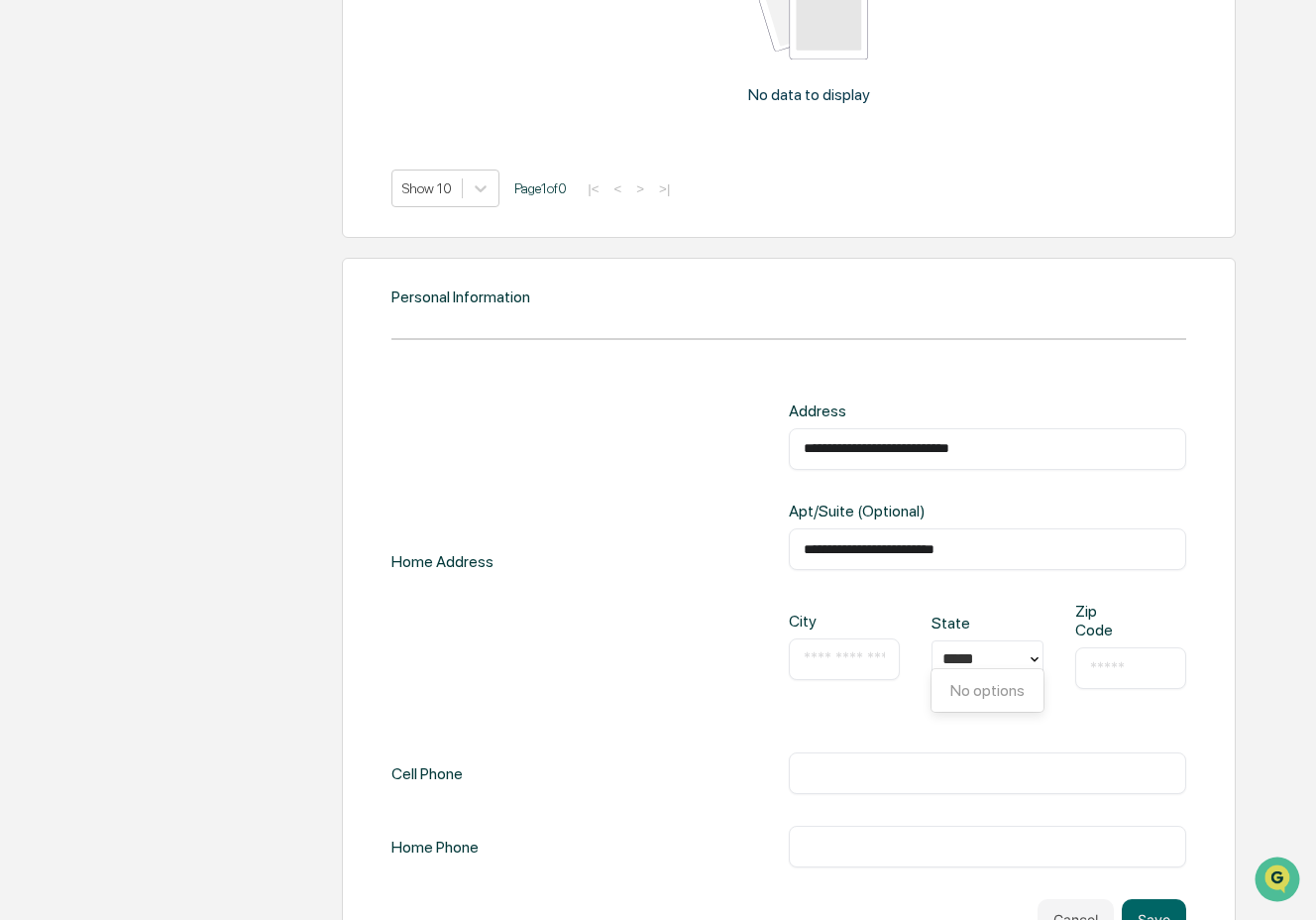 scroll, scrollTop: 1861, scrollLeft: 0, axis: vertical 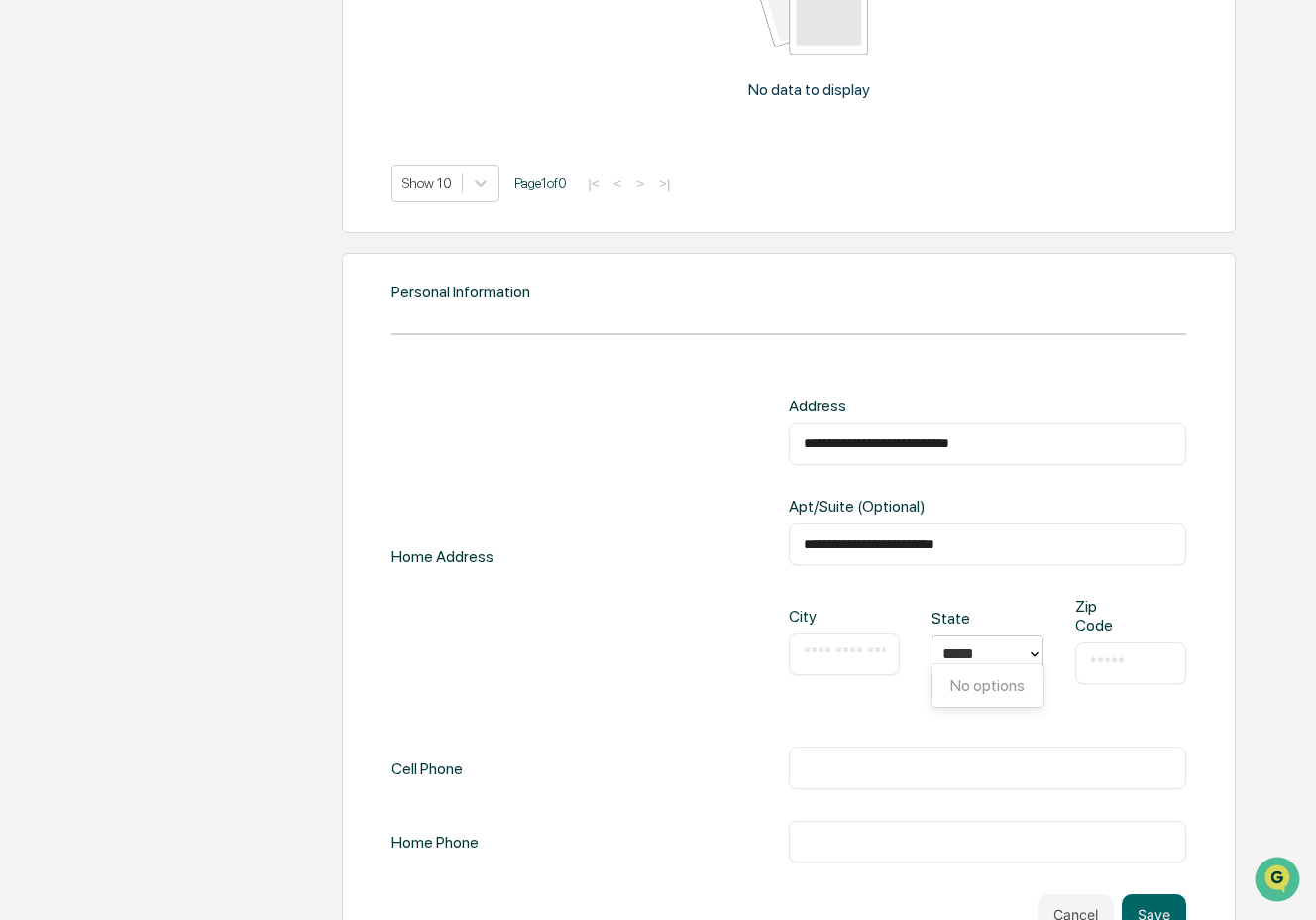 click on "*****" at bounding box center (979, 653) 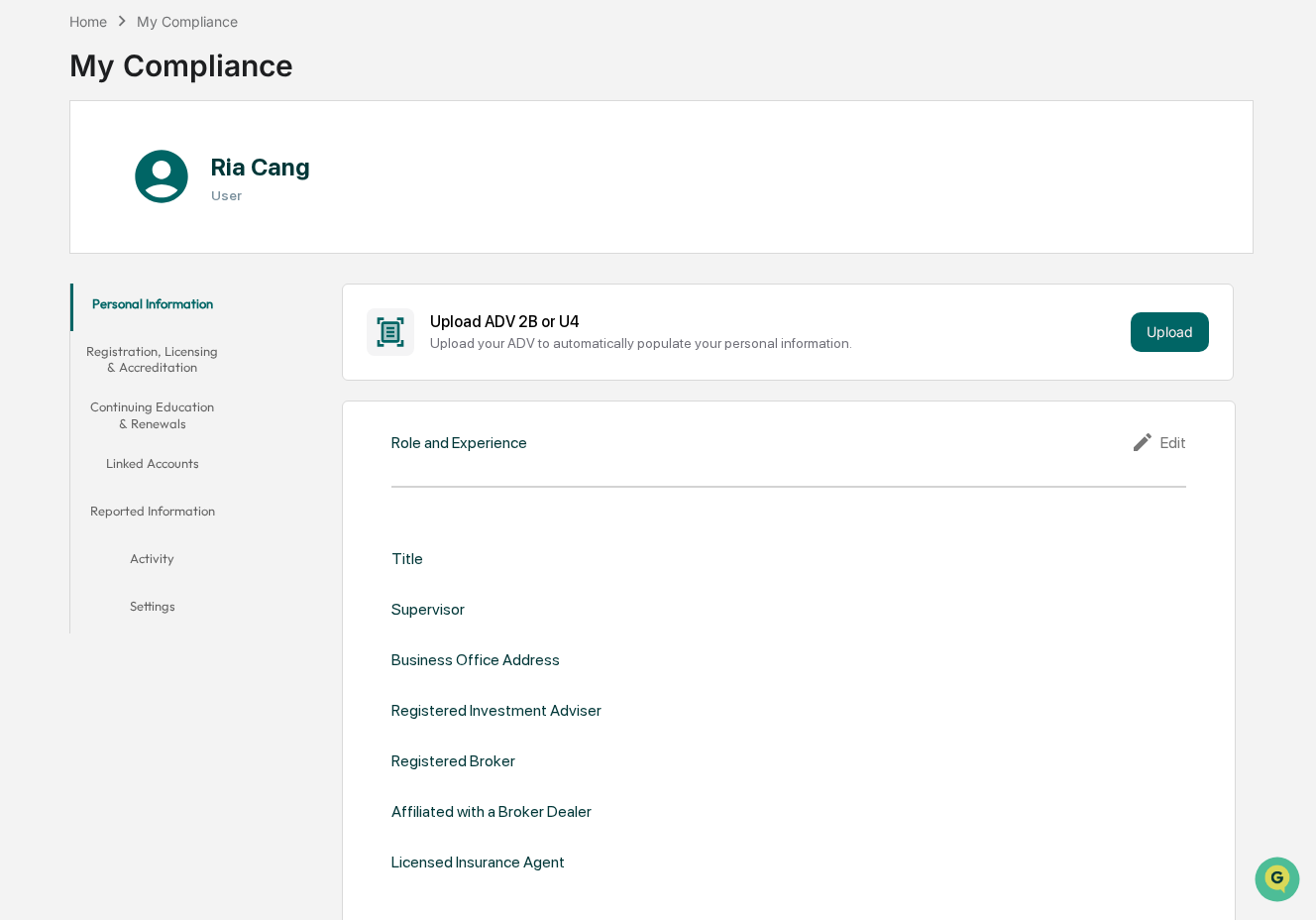 scroll, scrollTop: 89, scrollLeft: 0, axis: vertical 